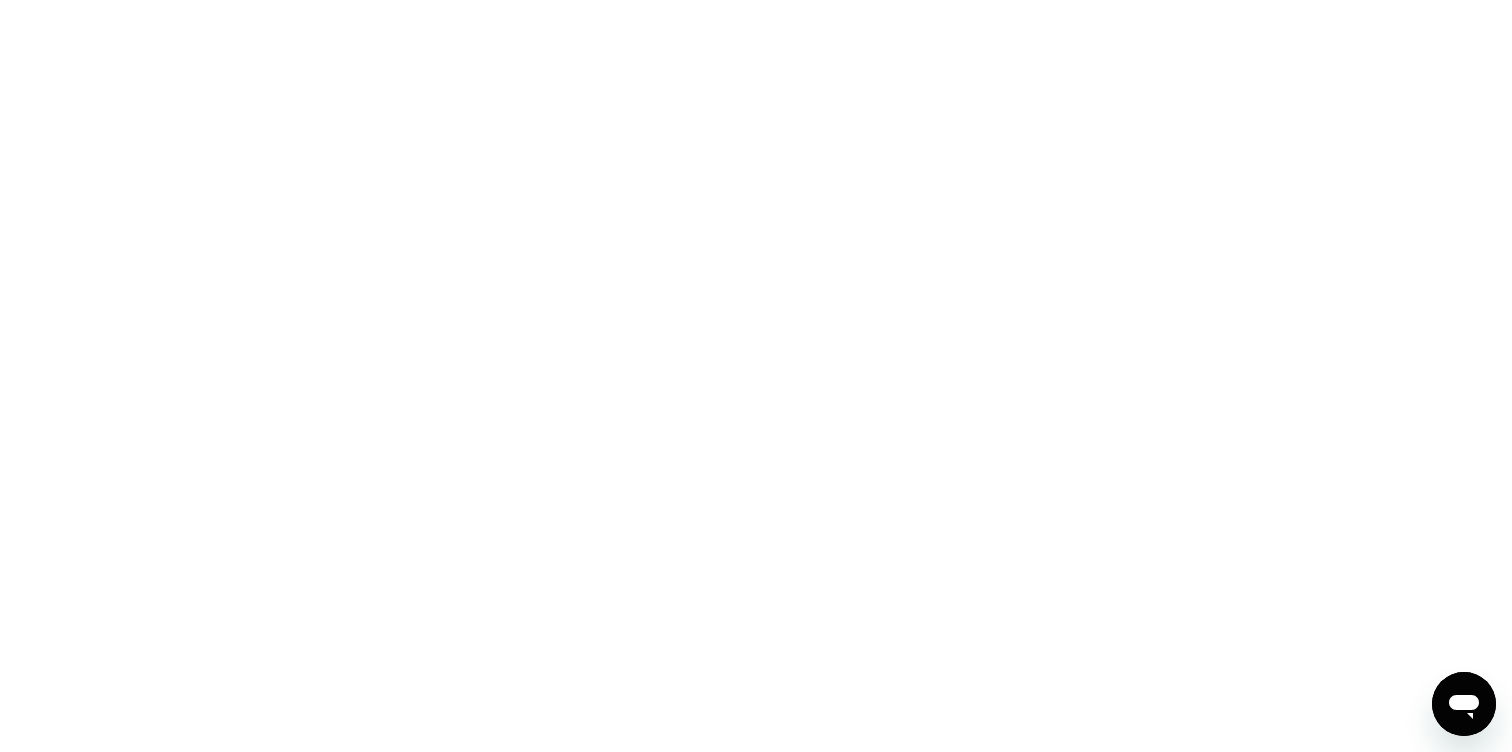 scroll, scrollTop: 0, scrollLeft: 0, axis: both 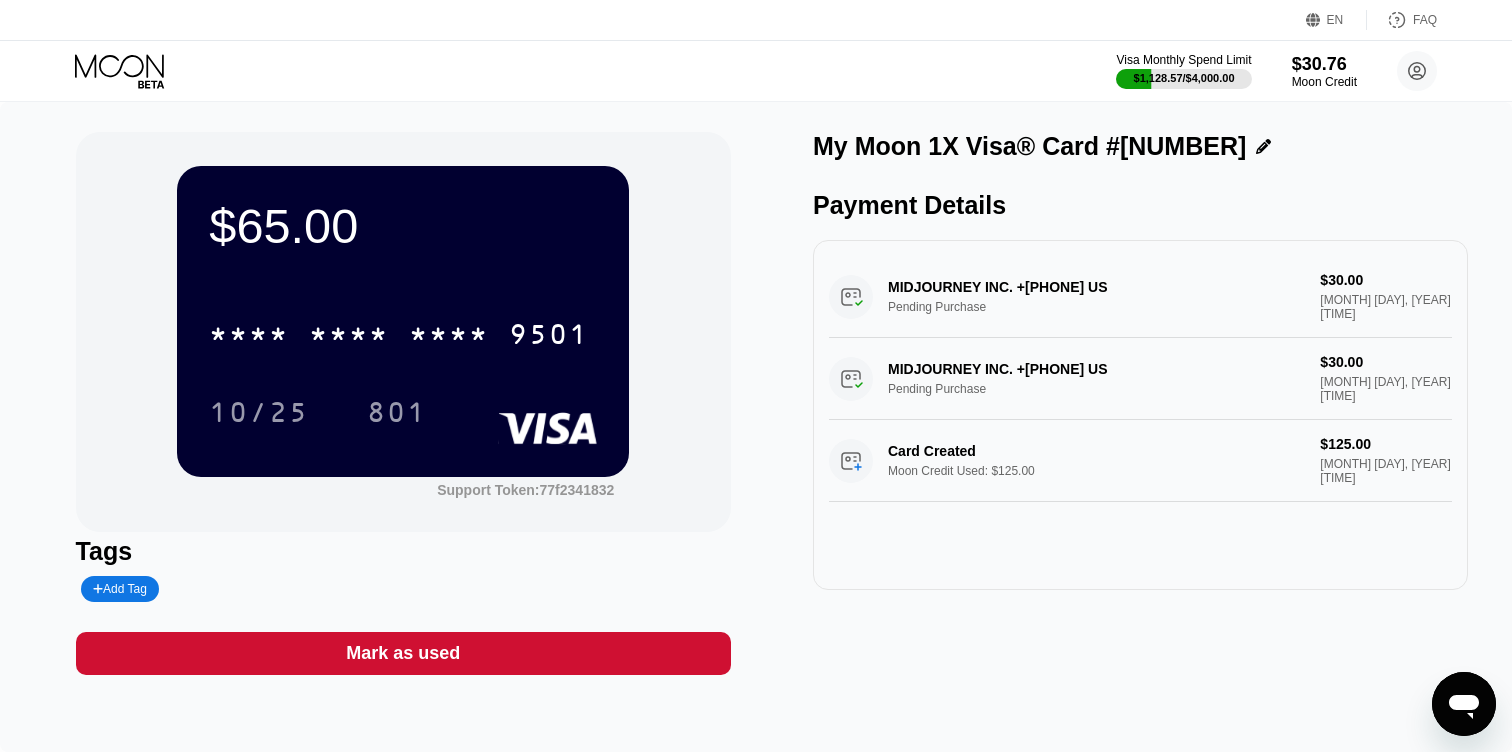 click 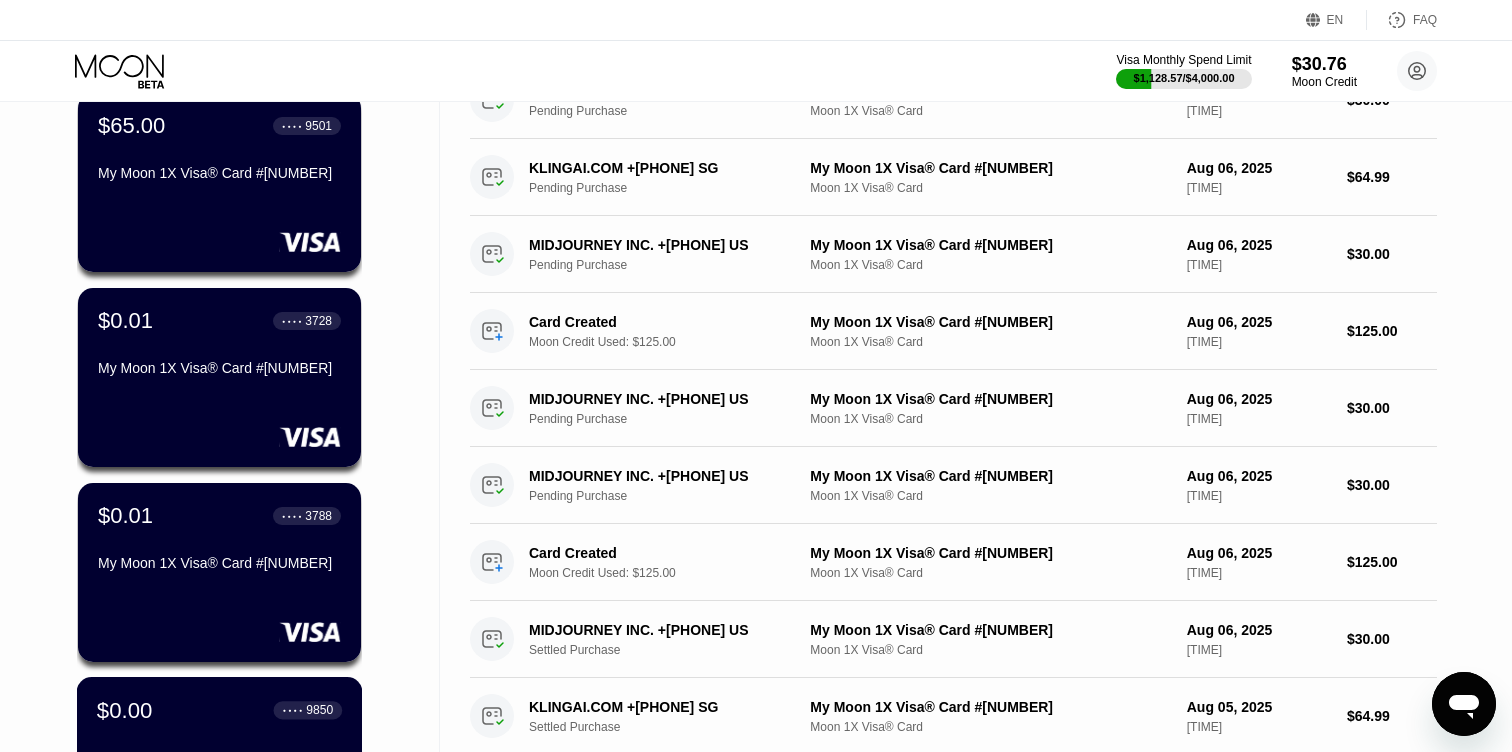 scroll, scrollTop: 0, scrollLeft: 0, axis: both 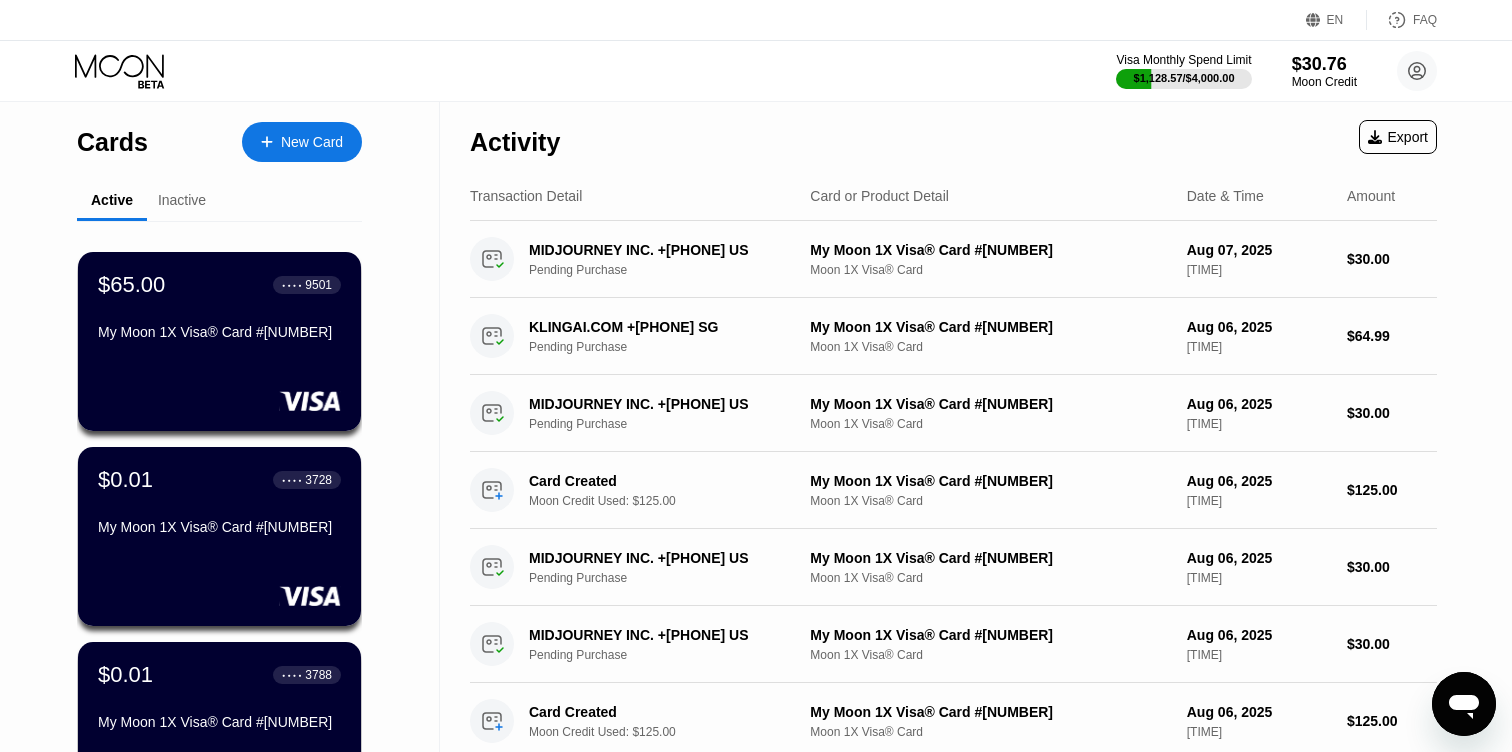 click on "New Card" at bounding box center [302, 142] 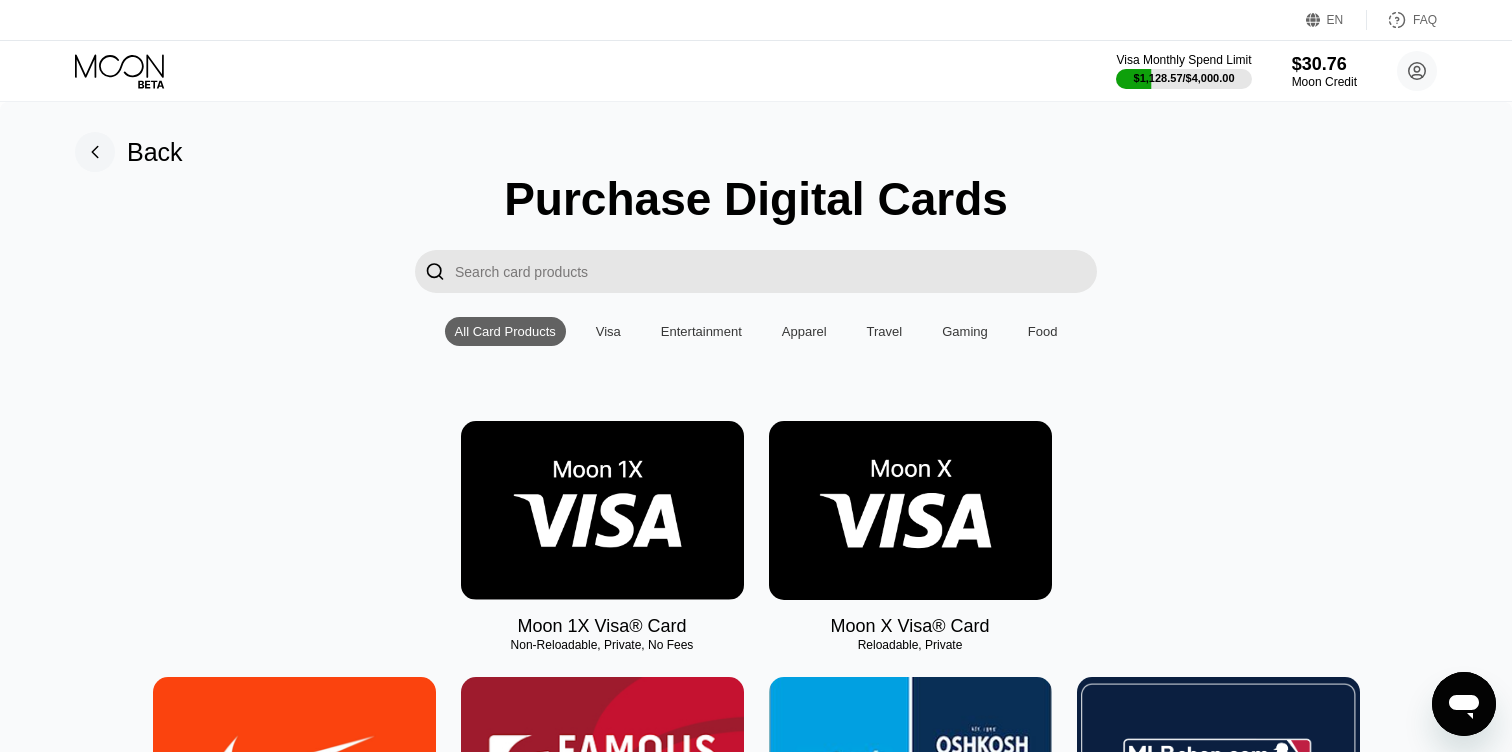 click at bounding box center [602, 510] 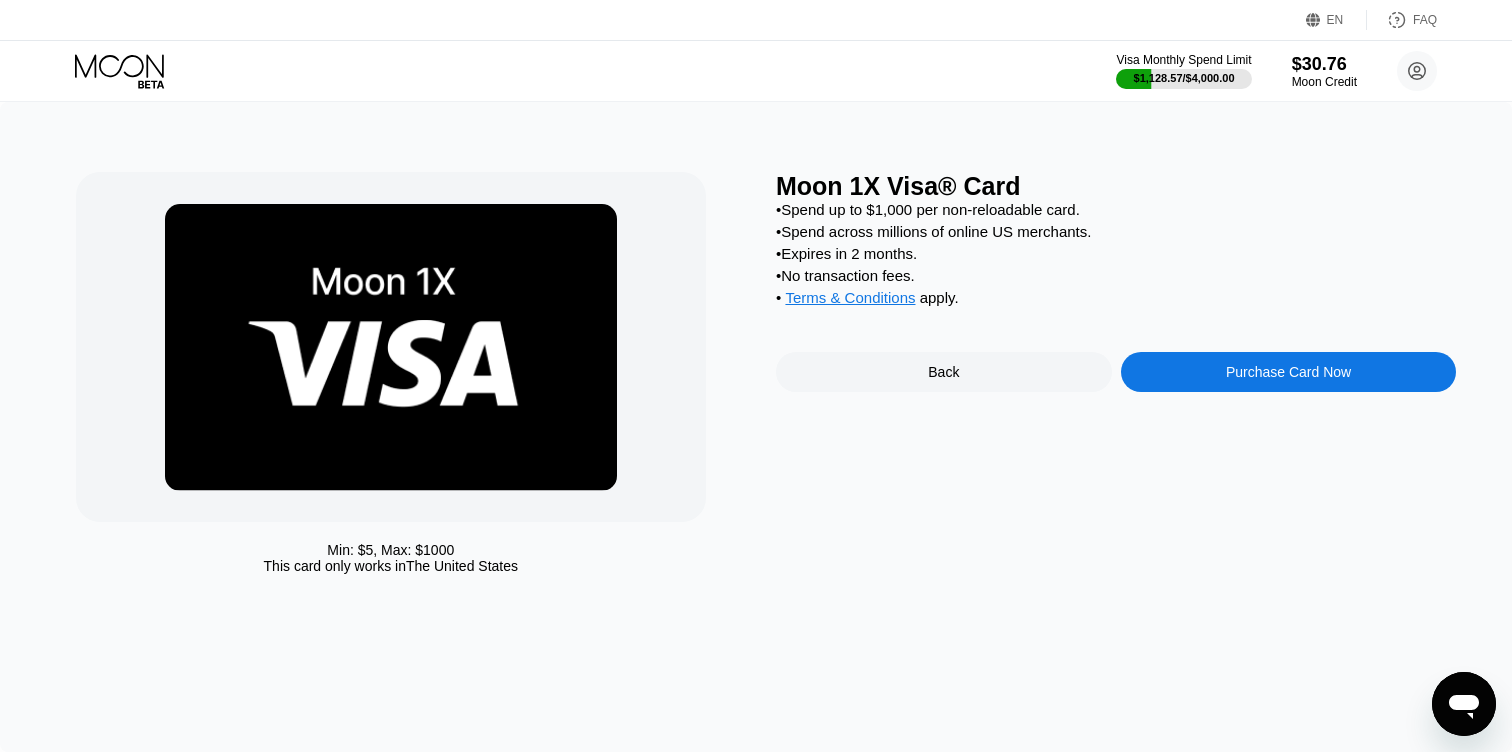 click on "Purchase Card Now" at bounding box center [1289, 372] 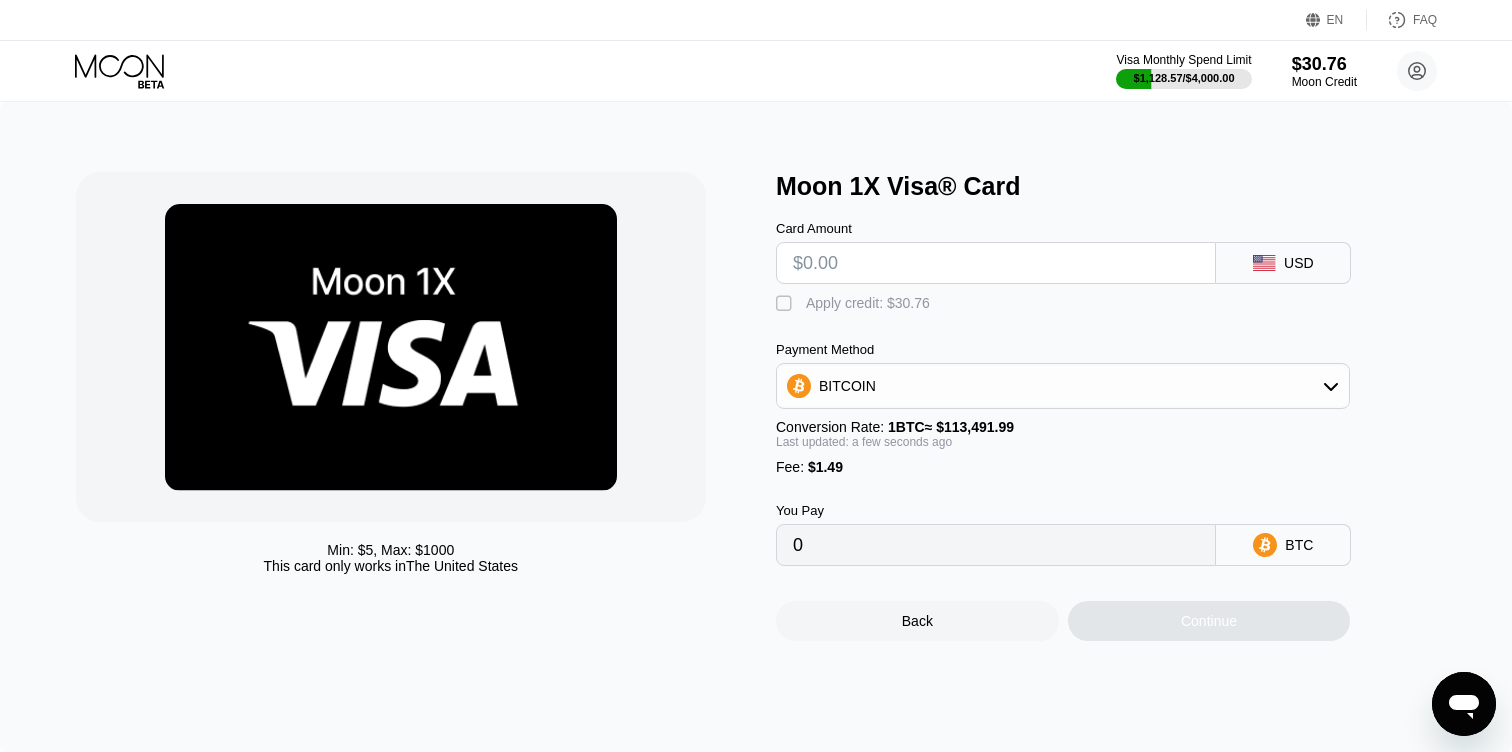 click at bounding box center (996, 263) 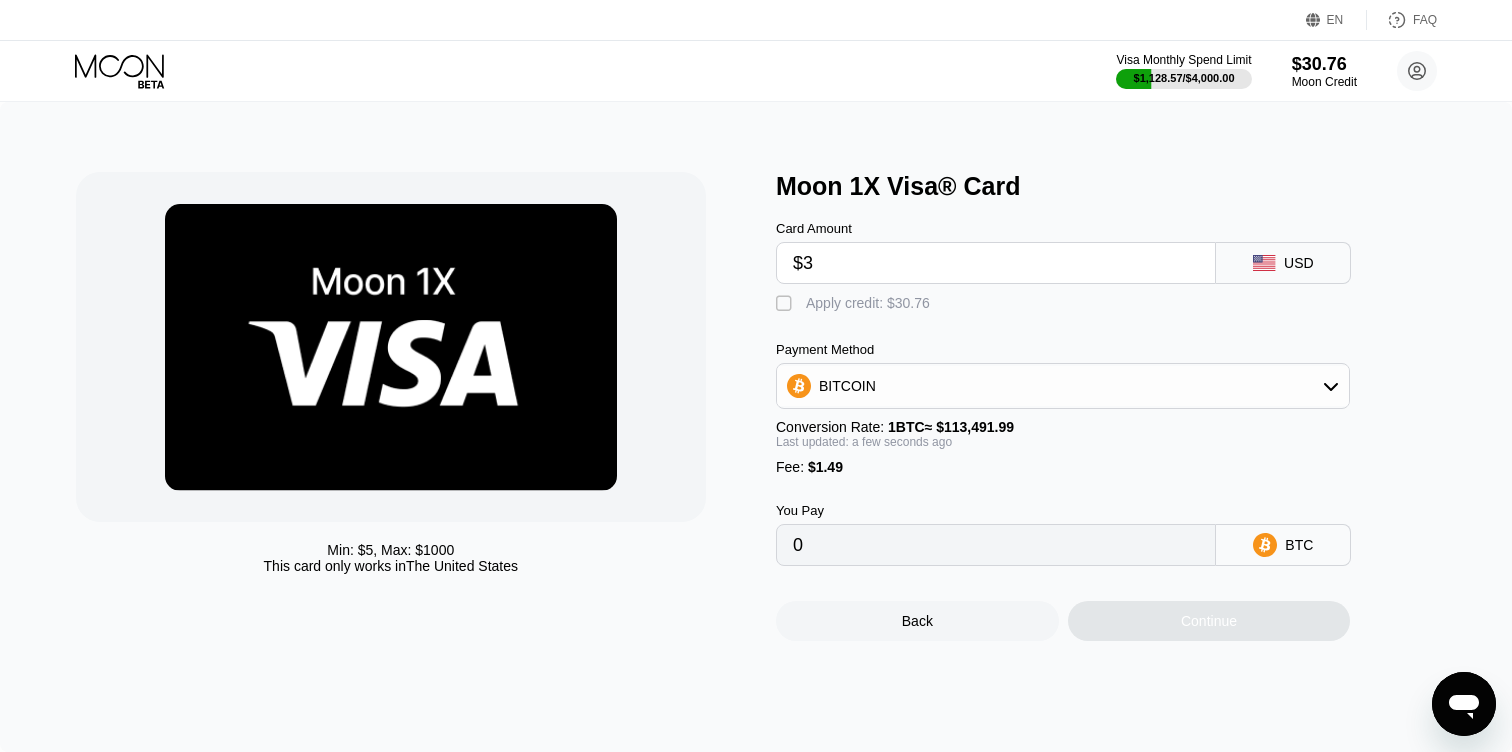 type on "$30" 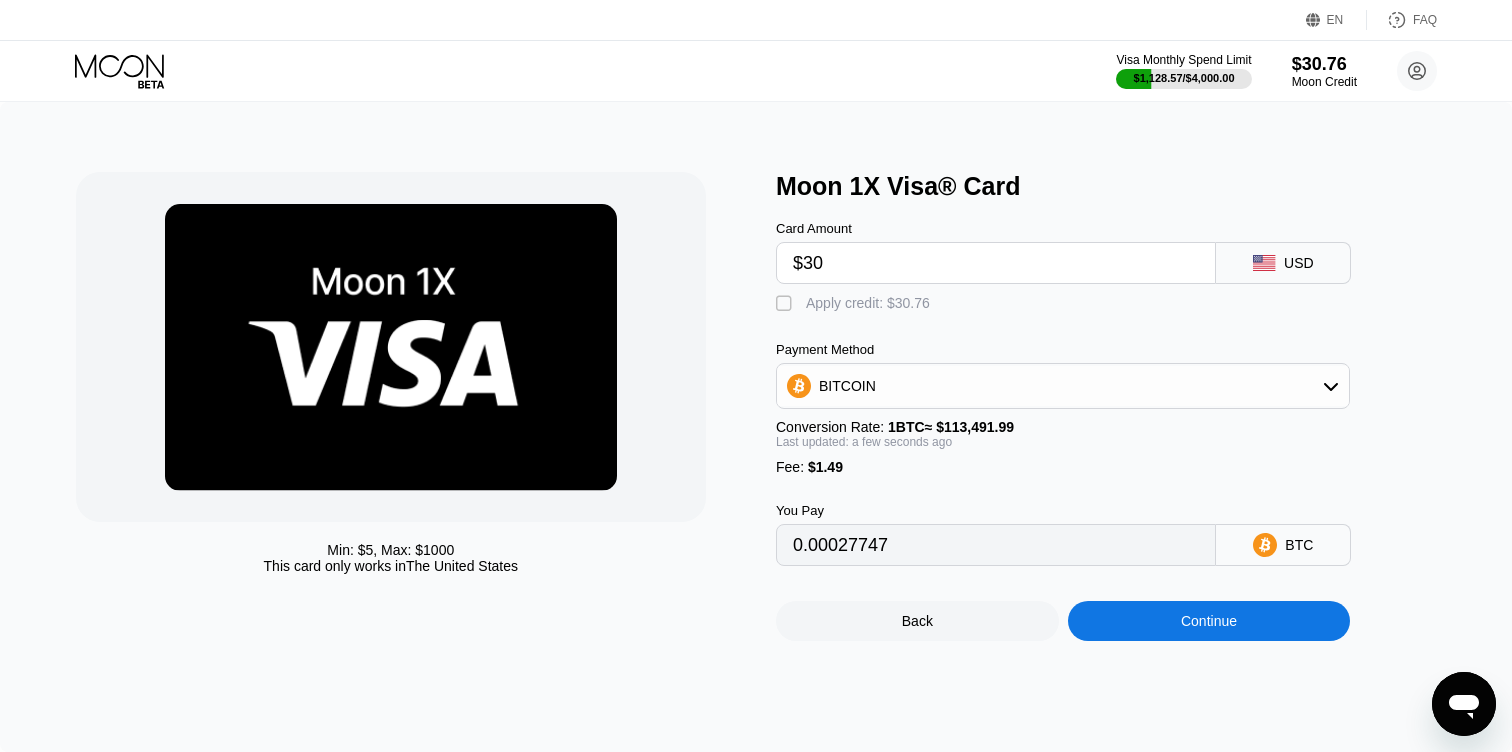 type on "0.00027747" 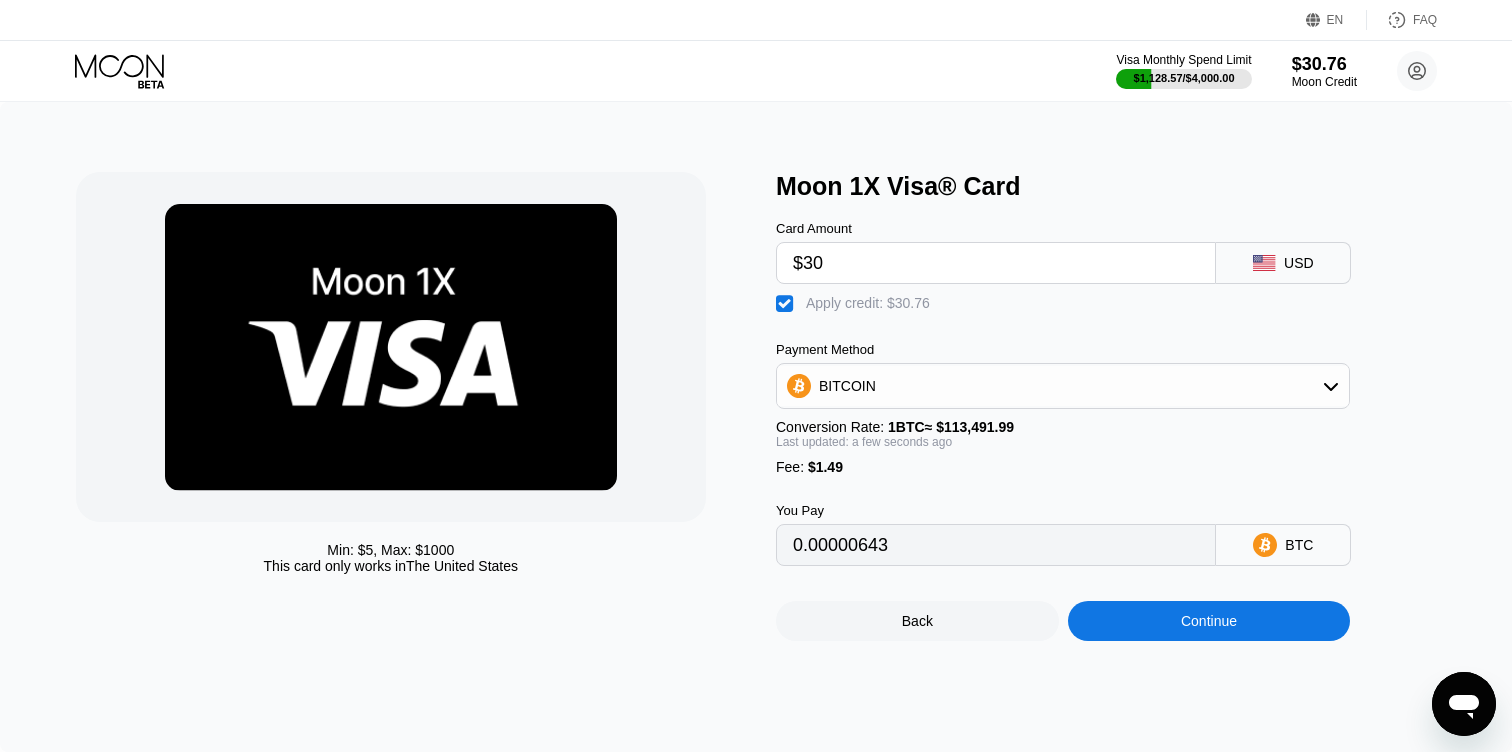 click 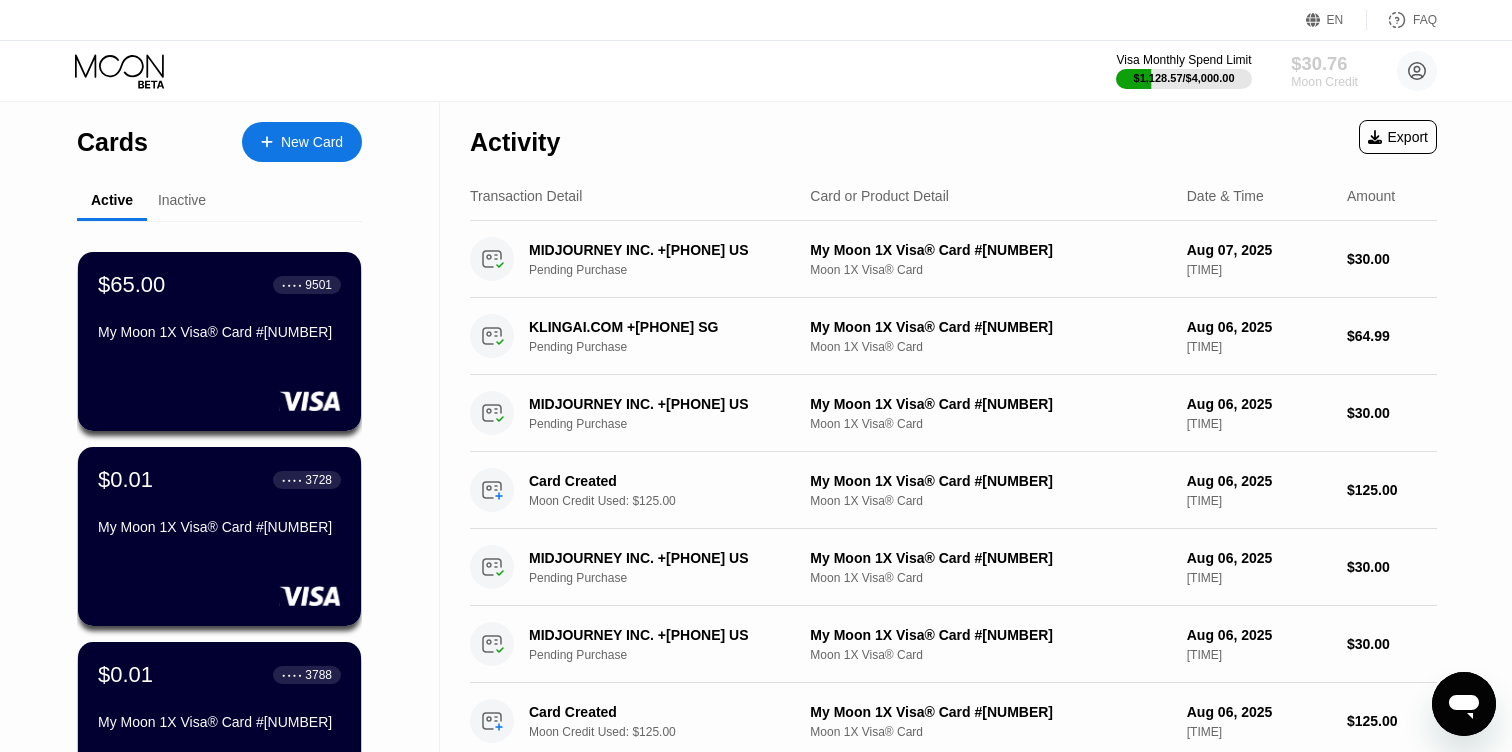 click on "$30.76" at bounding box center [1324, 63] 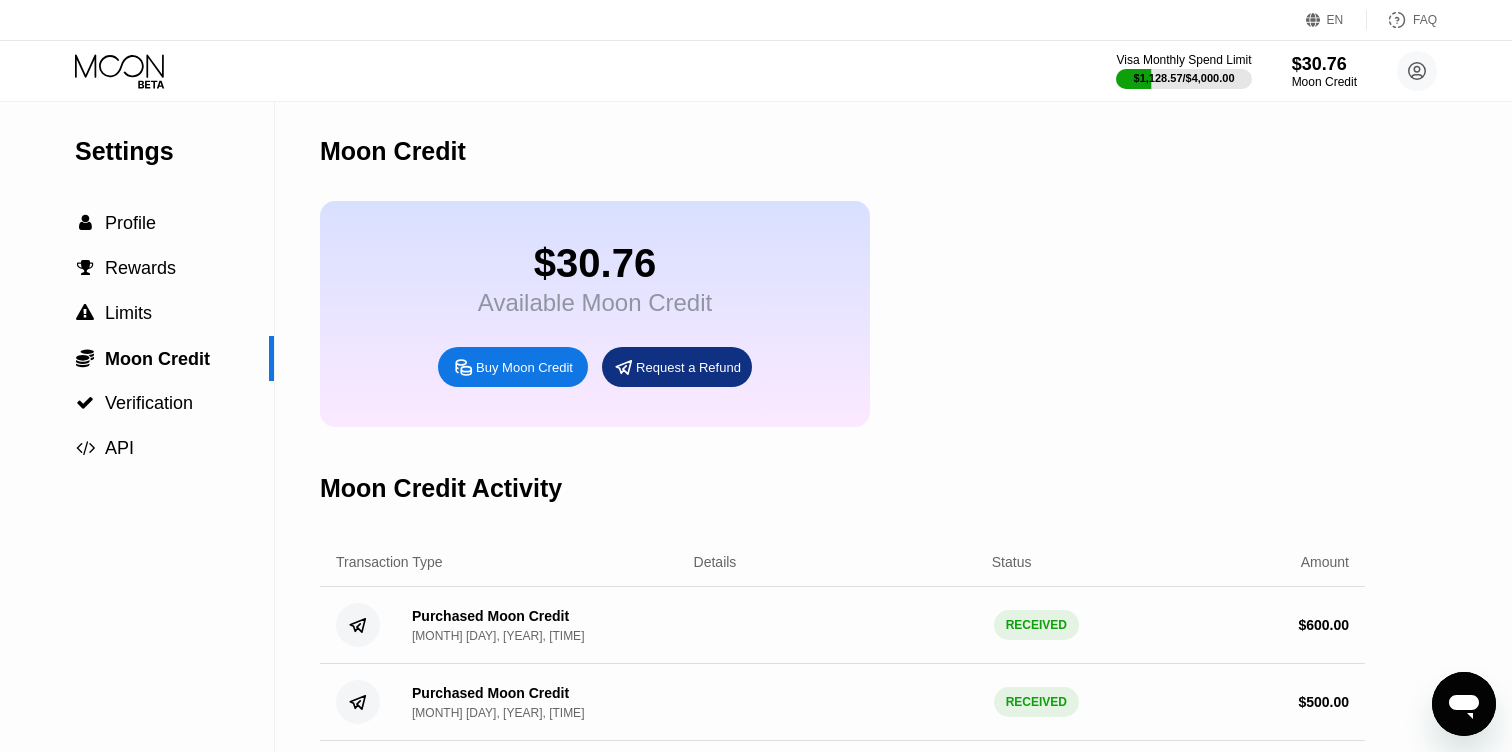 click on "Buy Moon Credit" at bounding box center (524, 367) 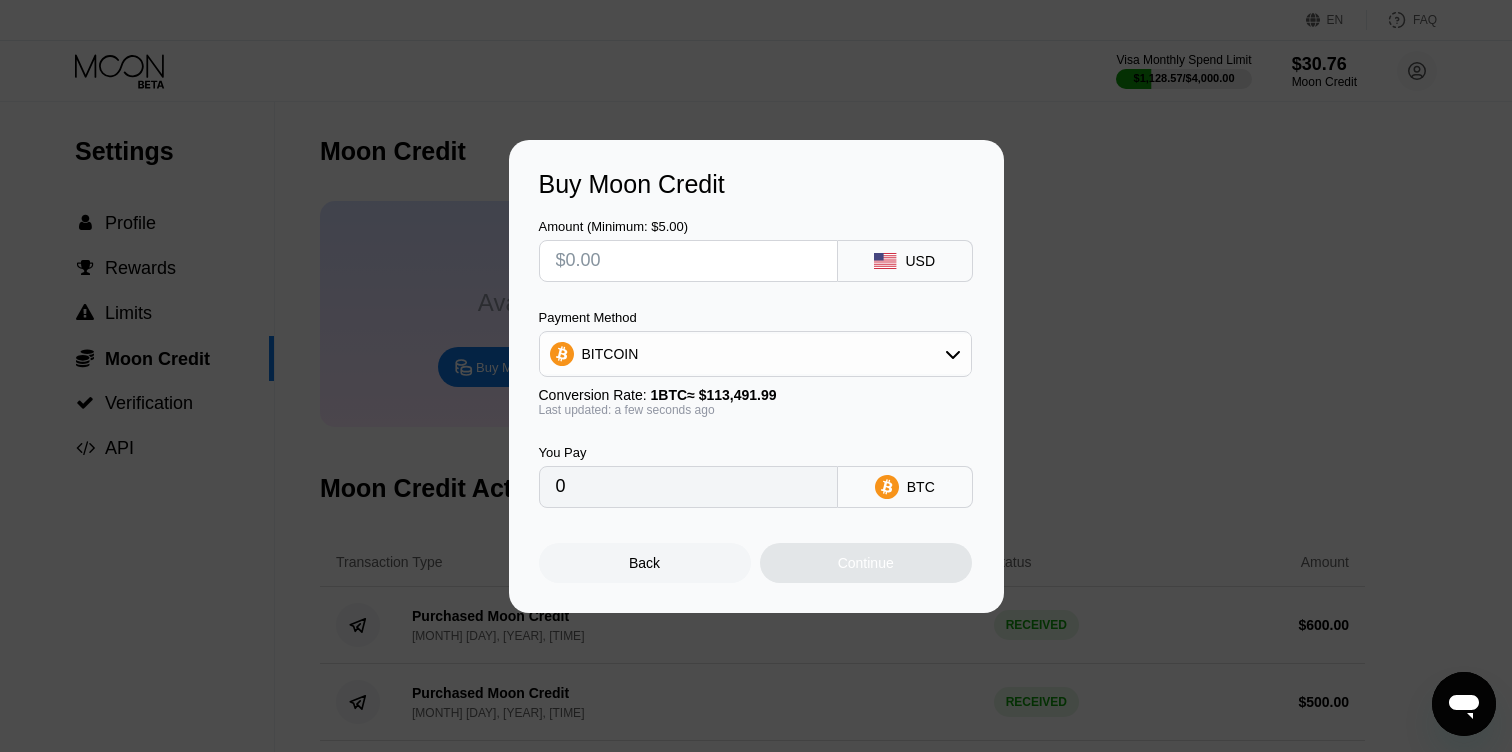 click at bounding box center [688, 261] 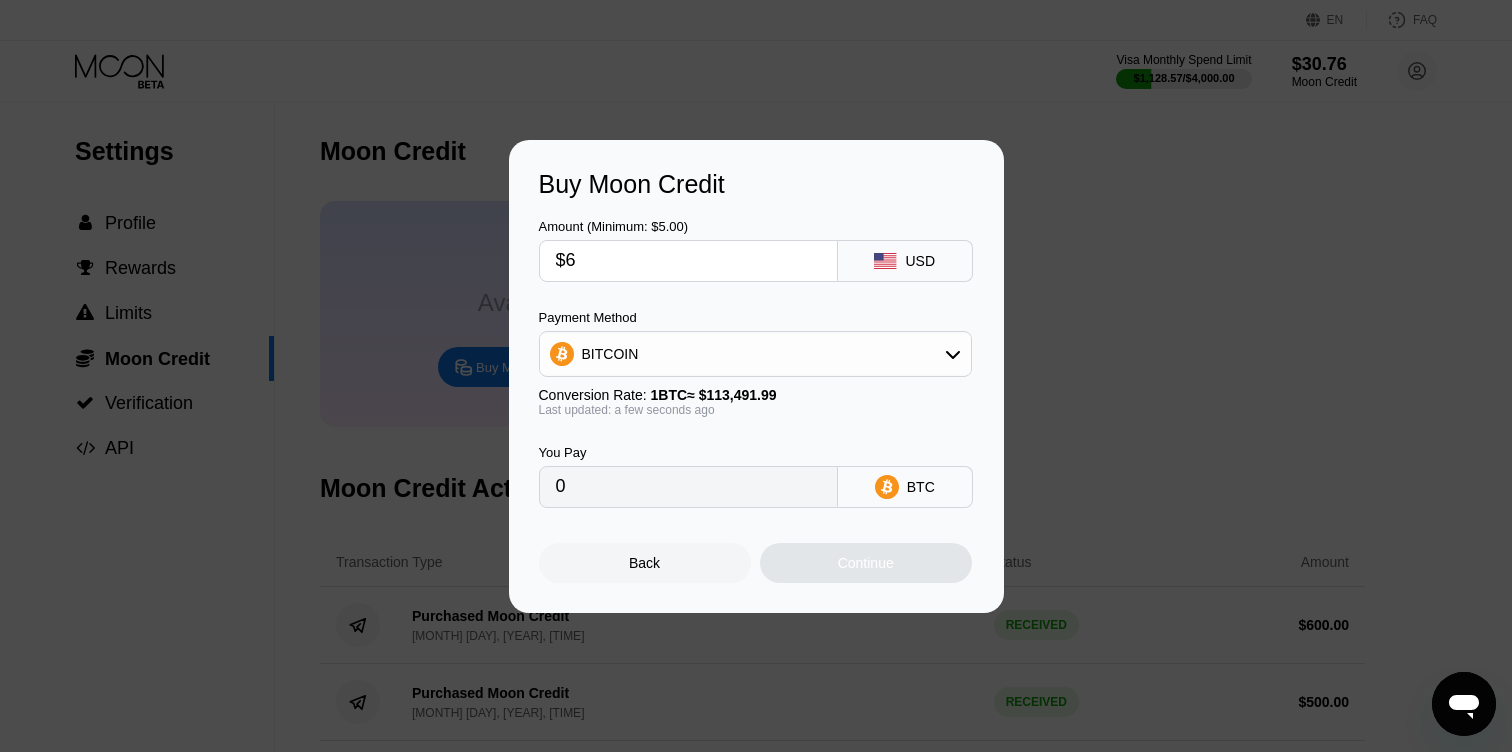 type on "$60" 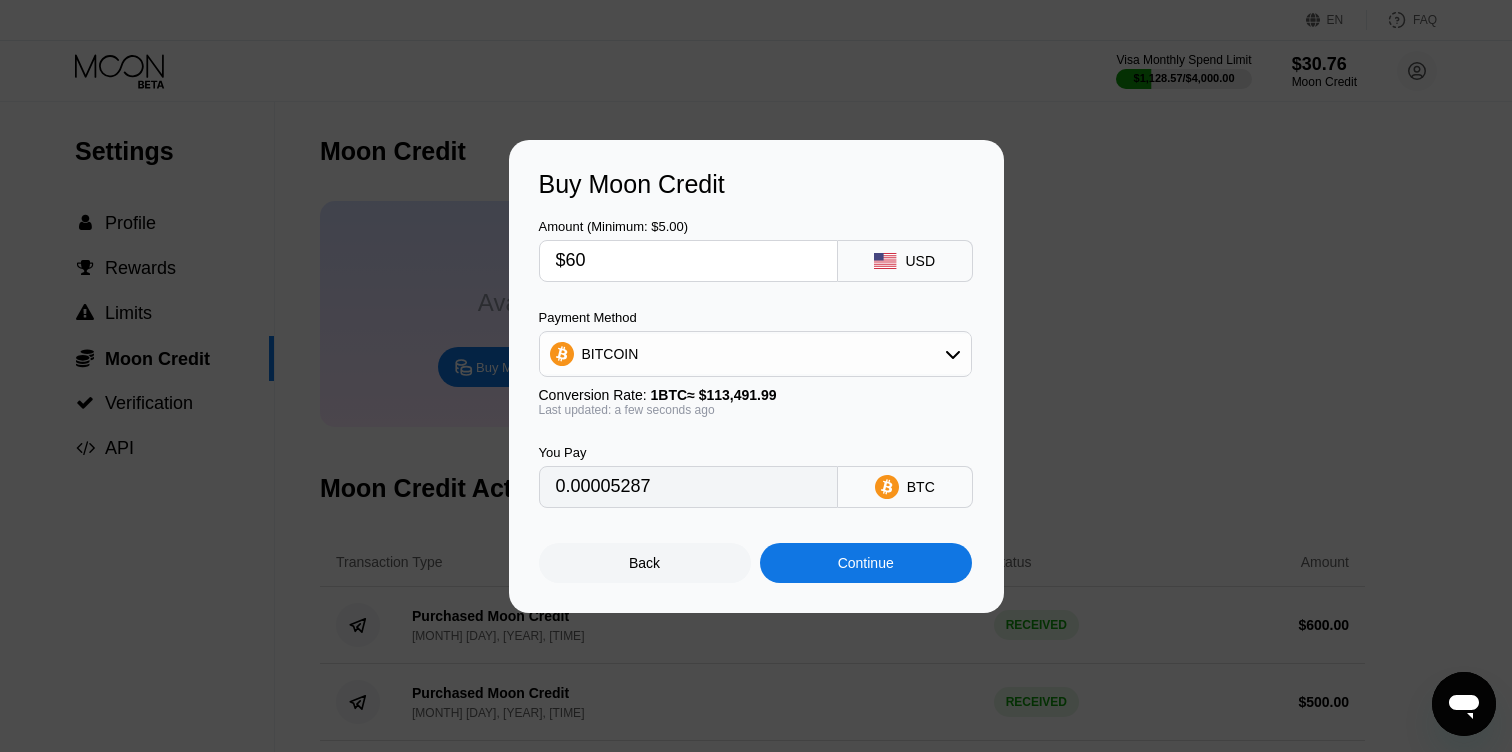 type on "0.00052868" 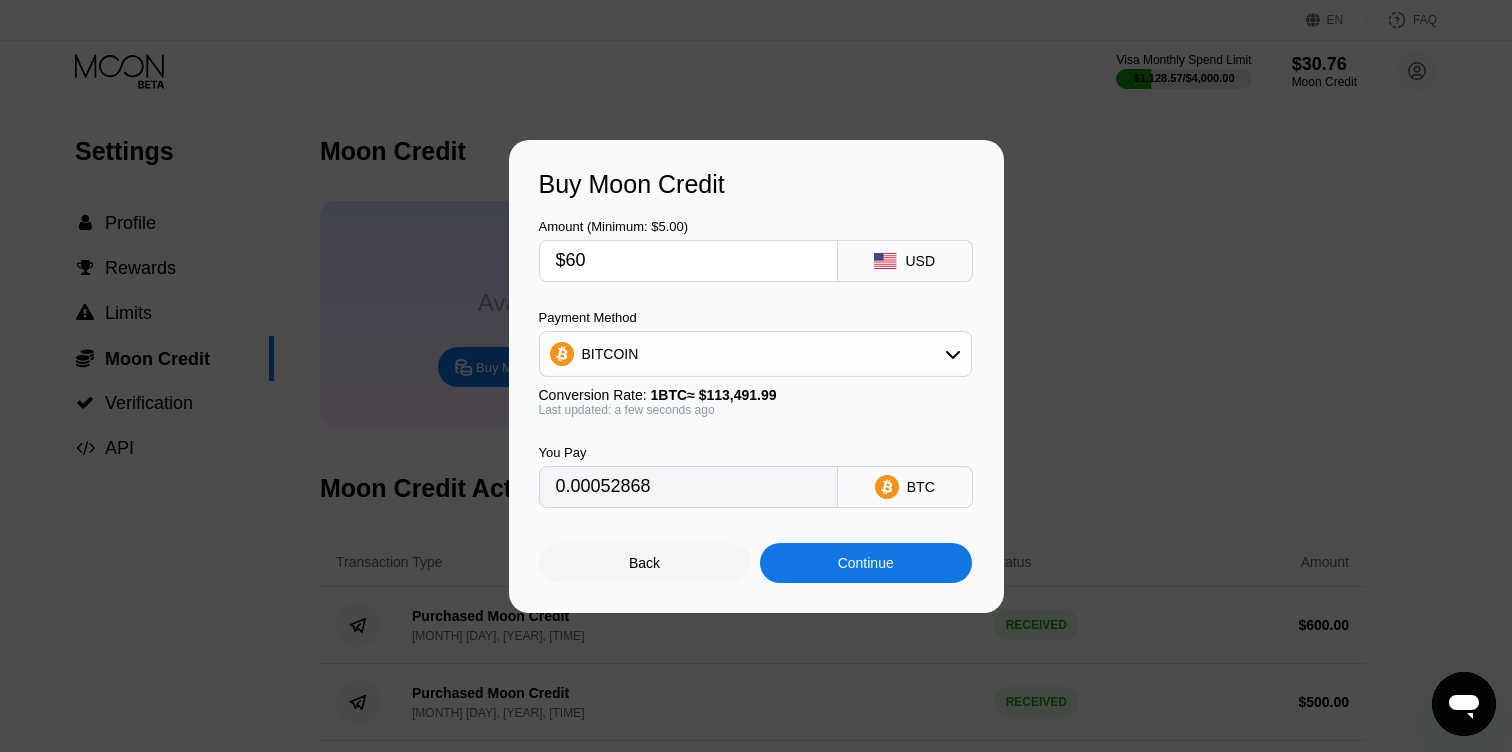 type on "$600" 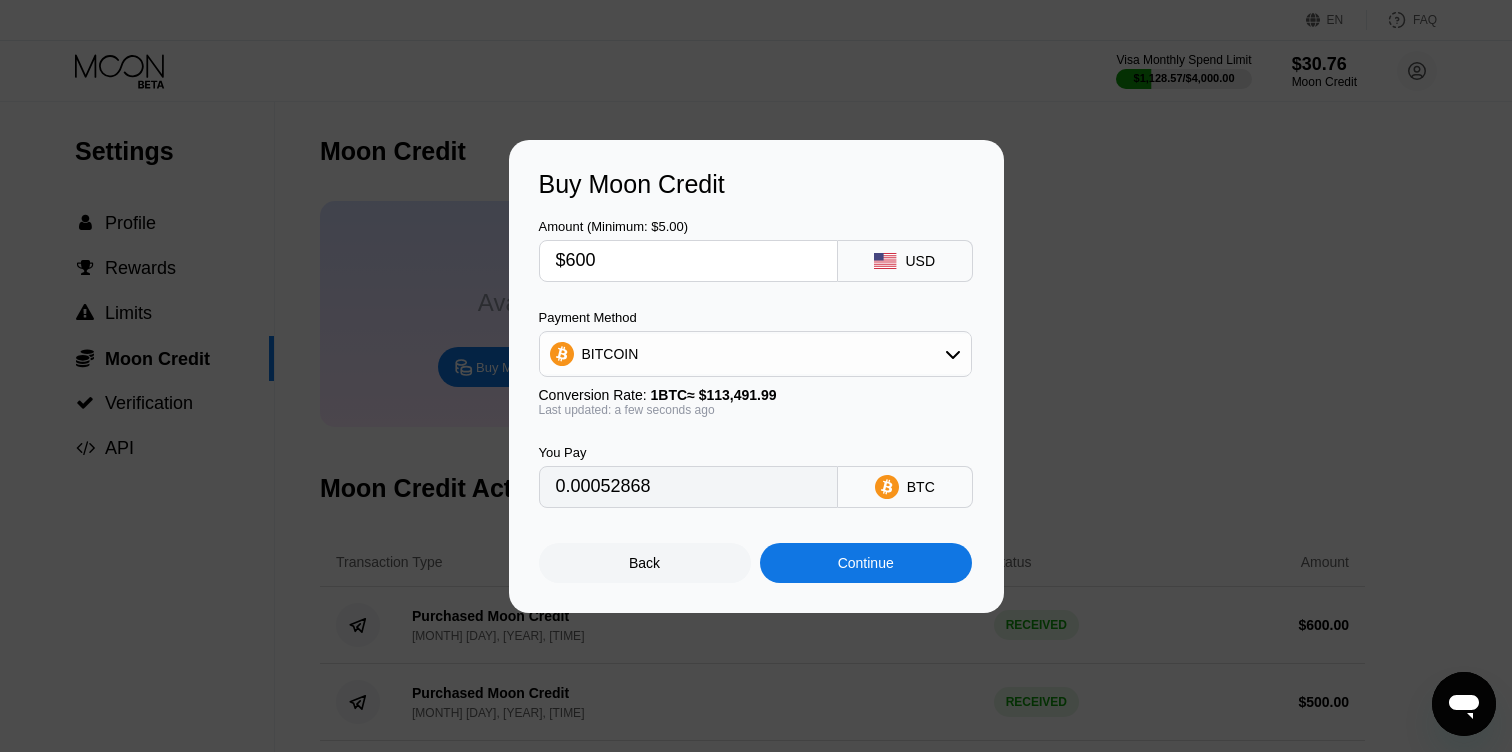 type on "0.00528672" 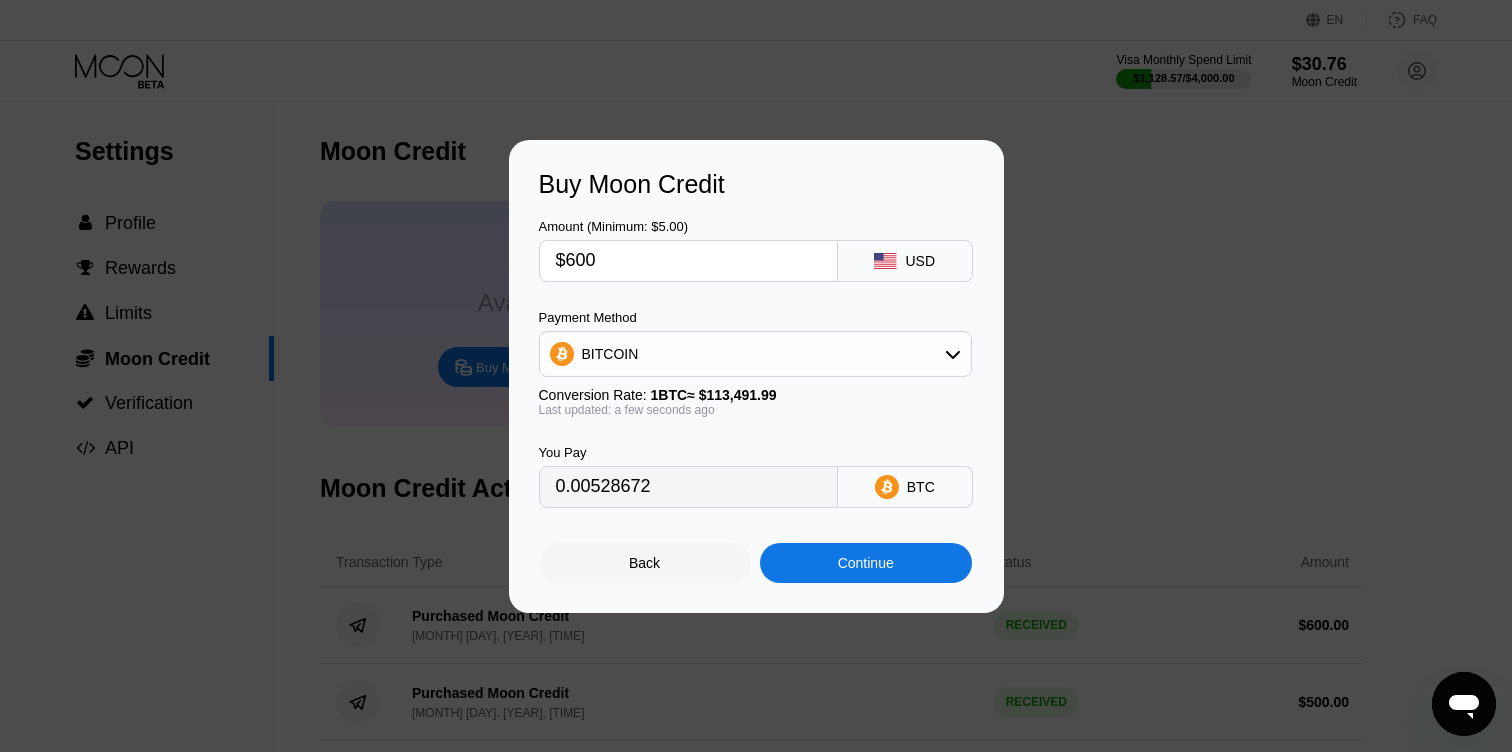 type on "$600" 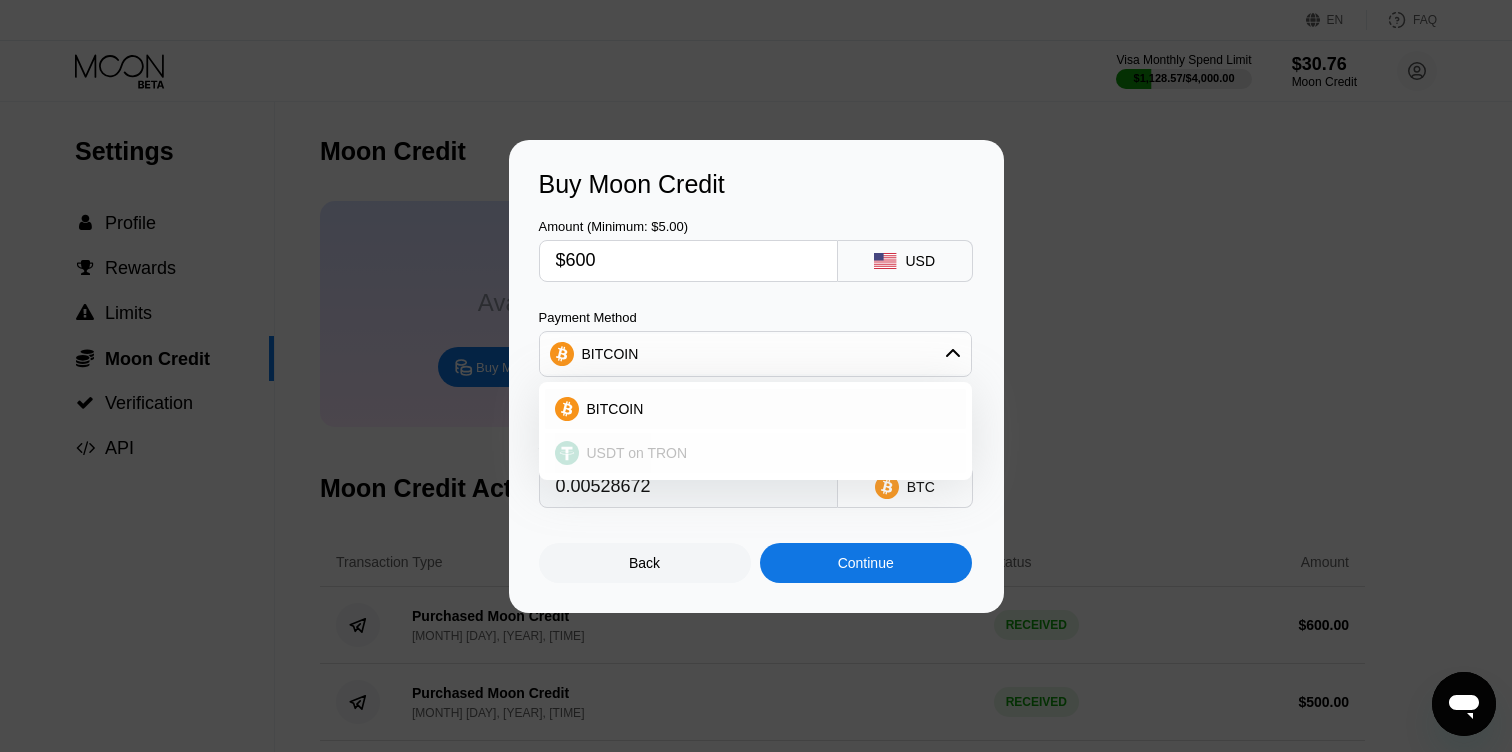 click on "USDT on TRON" at bounding box center (637, 453) 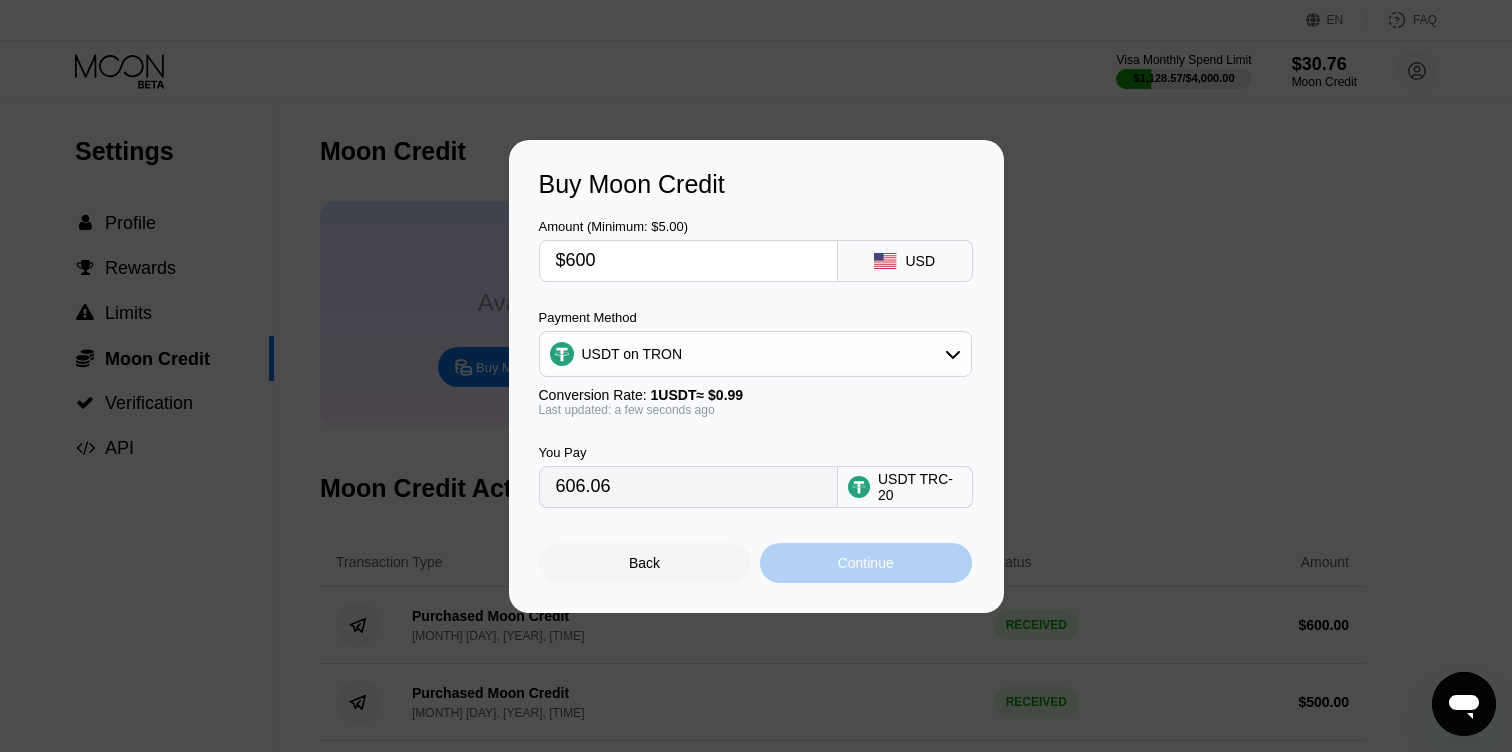 click on "Continue" at bounding box center [866, 563] 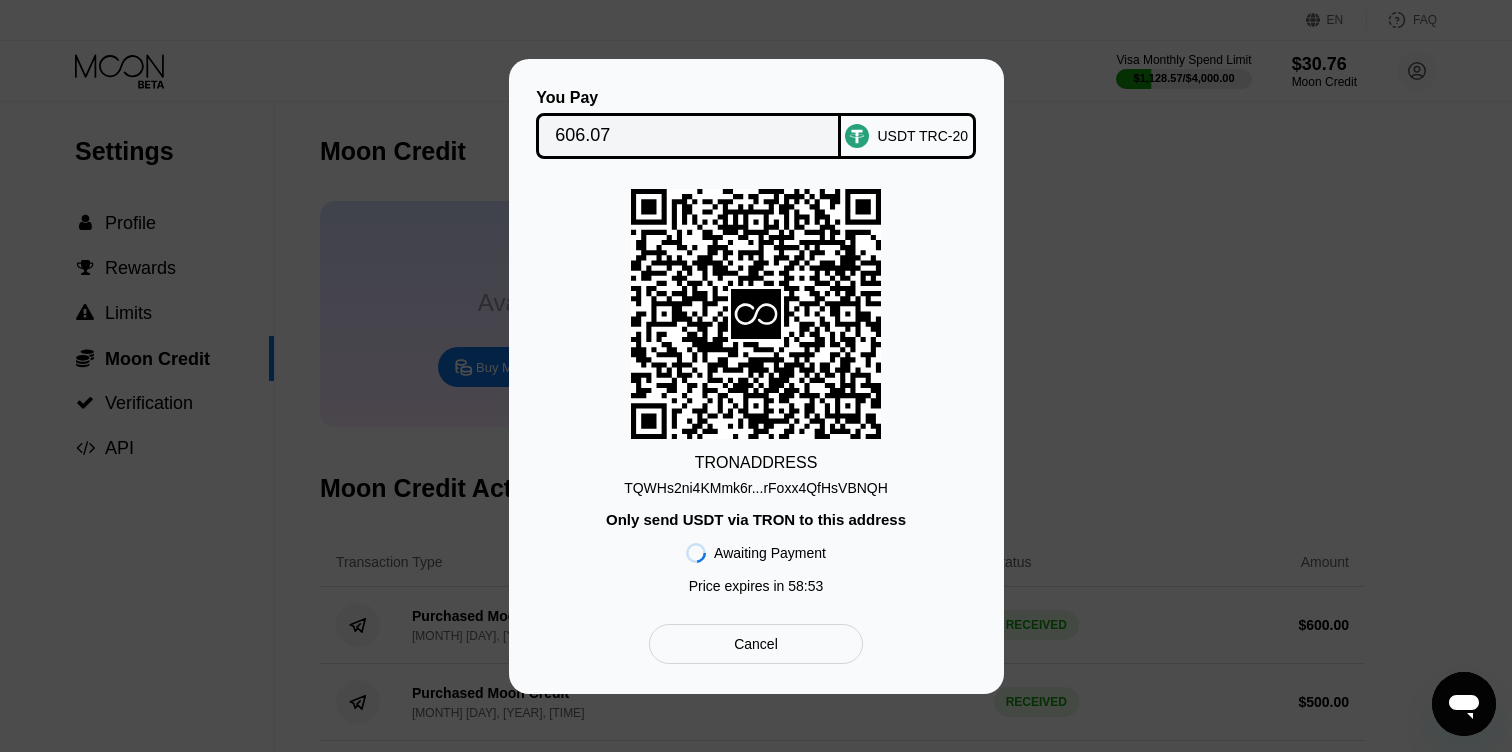 click on "TQWHs2ni4KMmk6r...rFoxx4QfHsVBNQH" at bounding box center (756, 488) 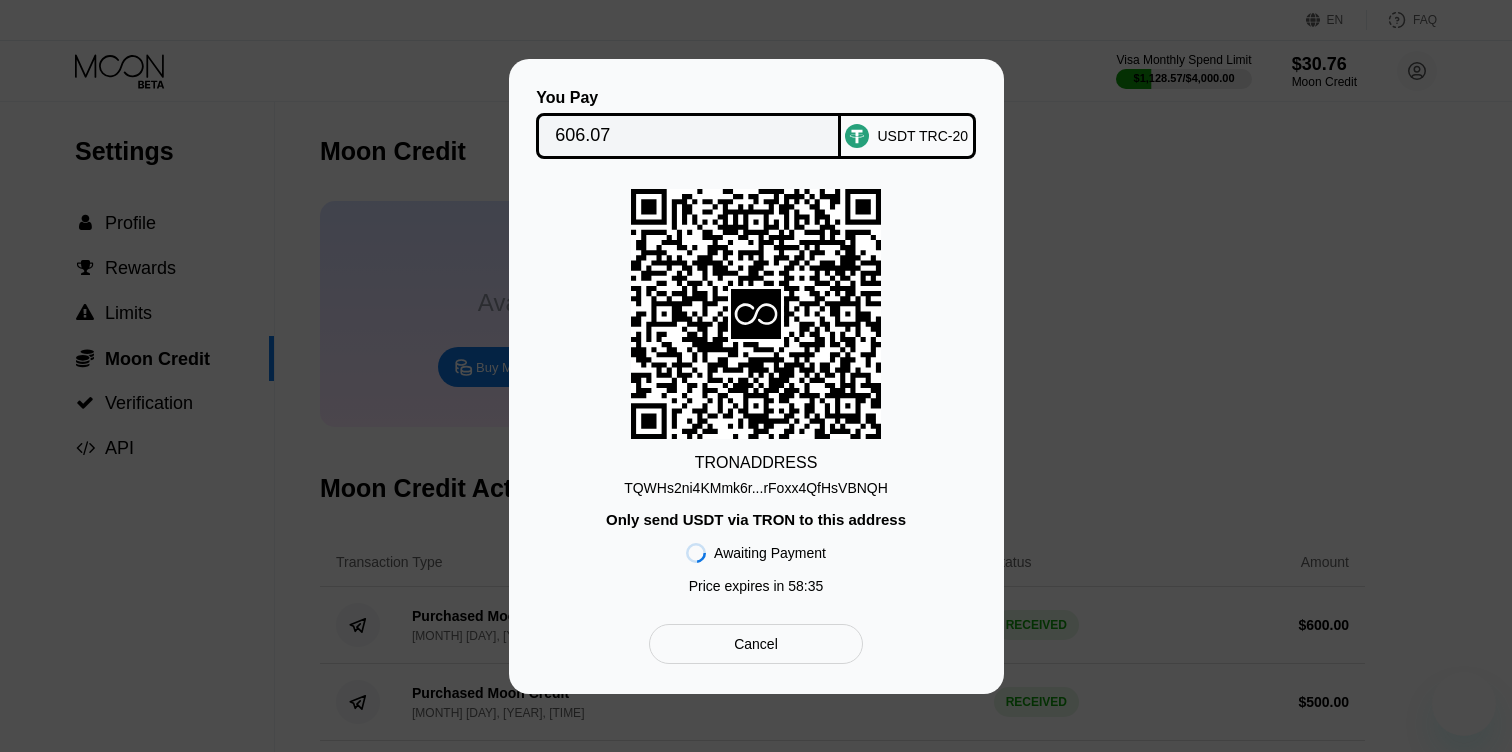 scroll, scrollTop: 0, scrollLeft: 0, axis: both 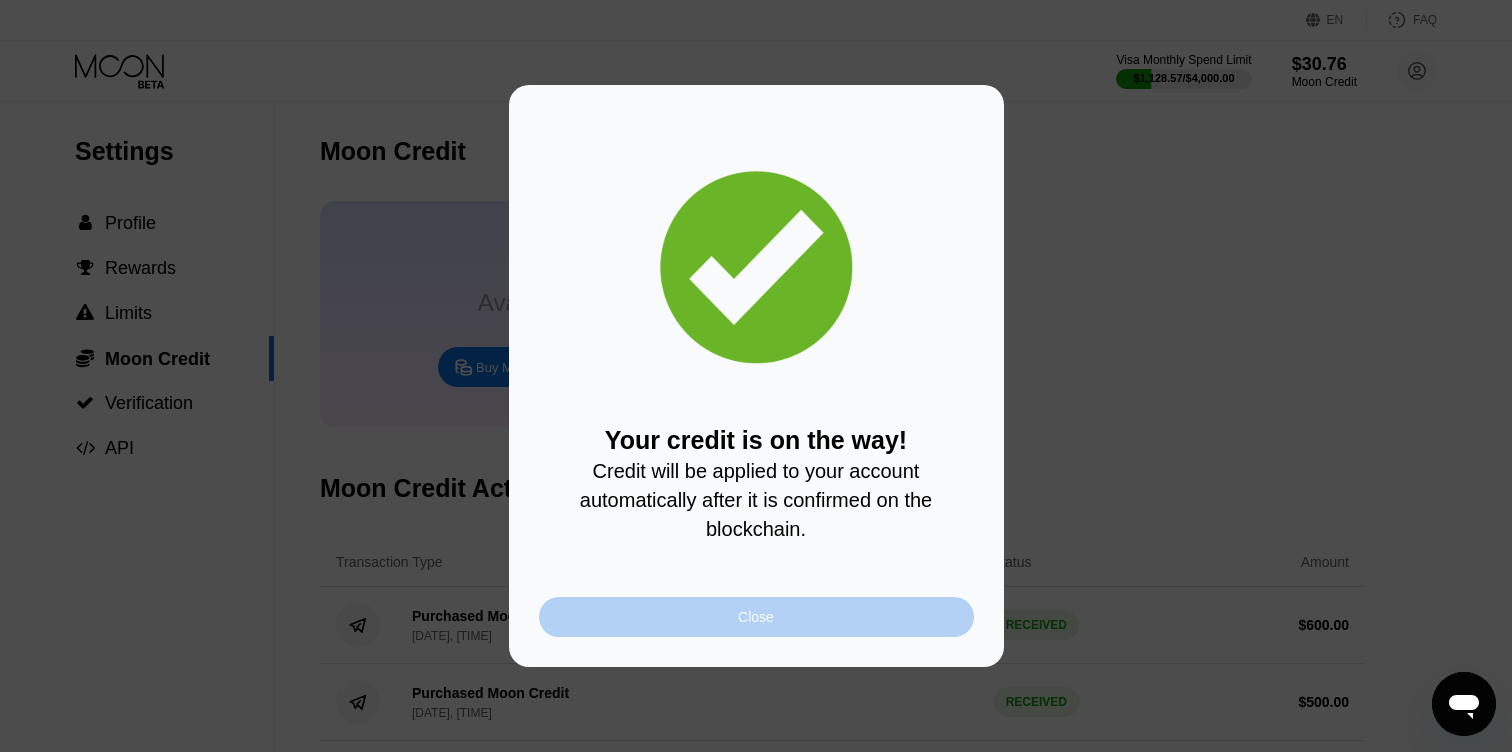 click on "Close" at bounding box center (756, 617) 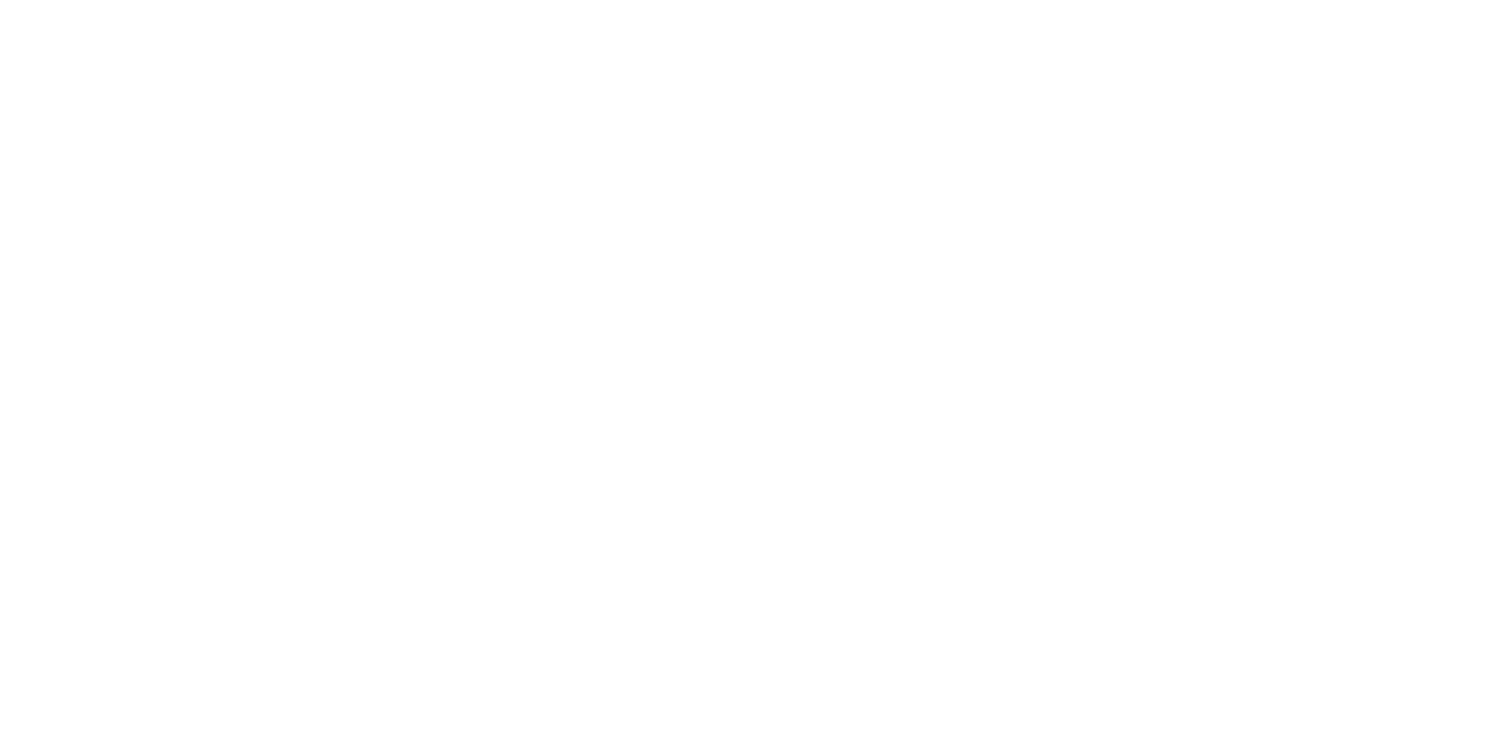 scroll, scrollTop: 0, scrollLeft: 0, axis: both 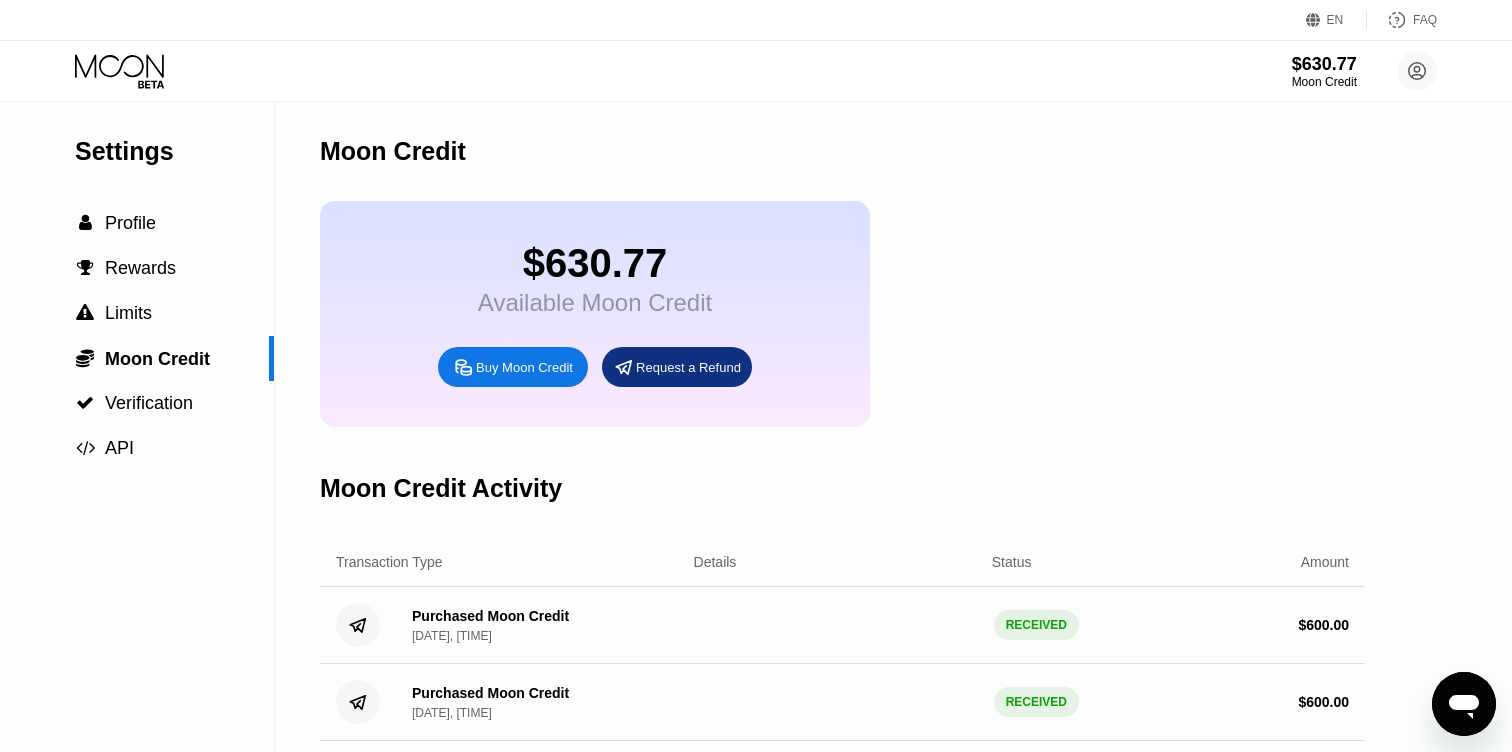 click on "$630.77 Moon Credit Dt Dt [EMAIL]  Home Settings Support Careers About Us Log out Privacy policy Terms" at bounding box center [756, 71] 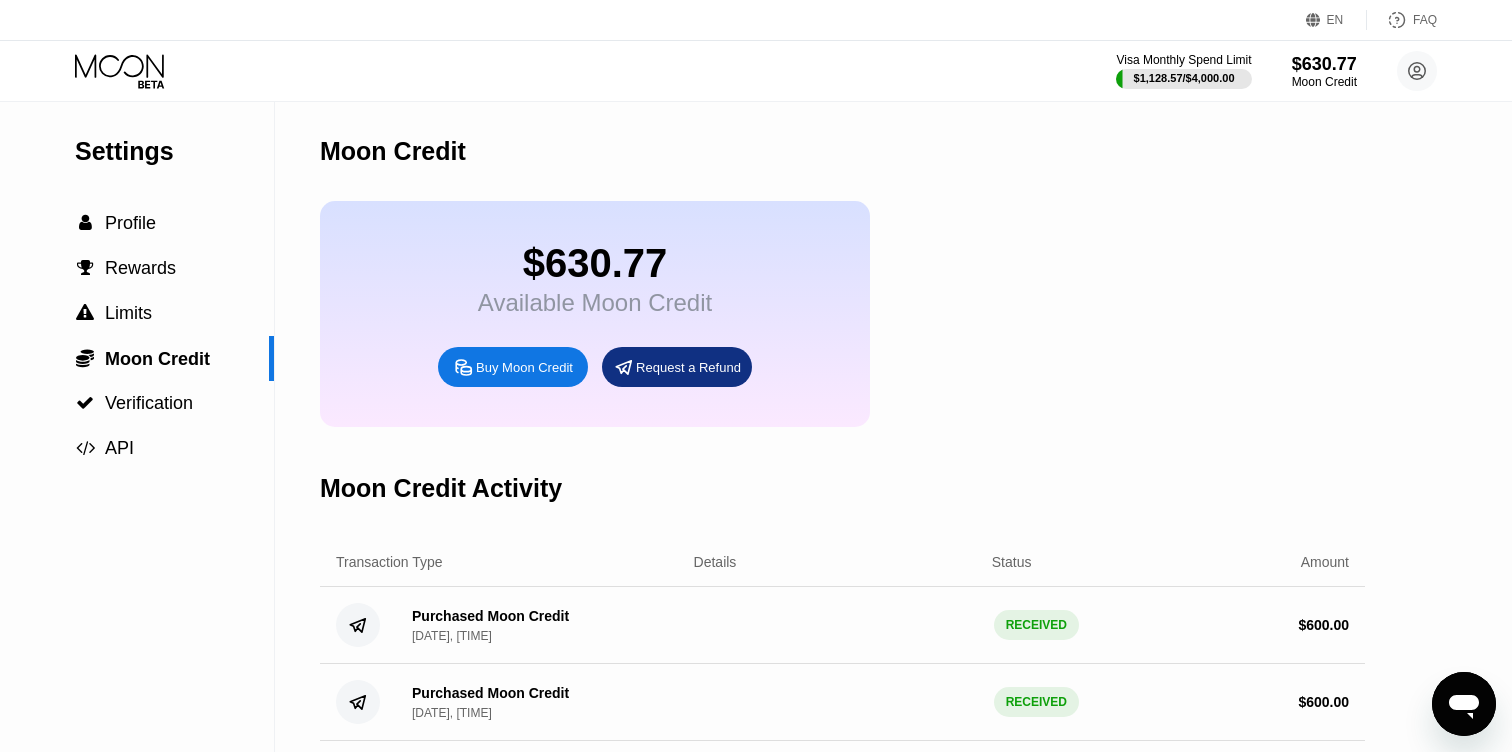 click 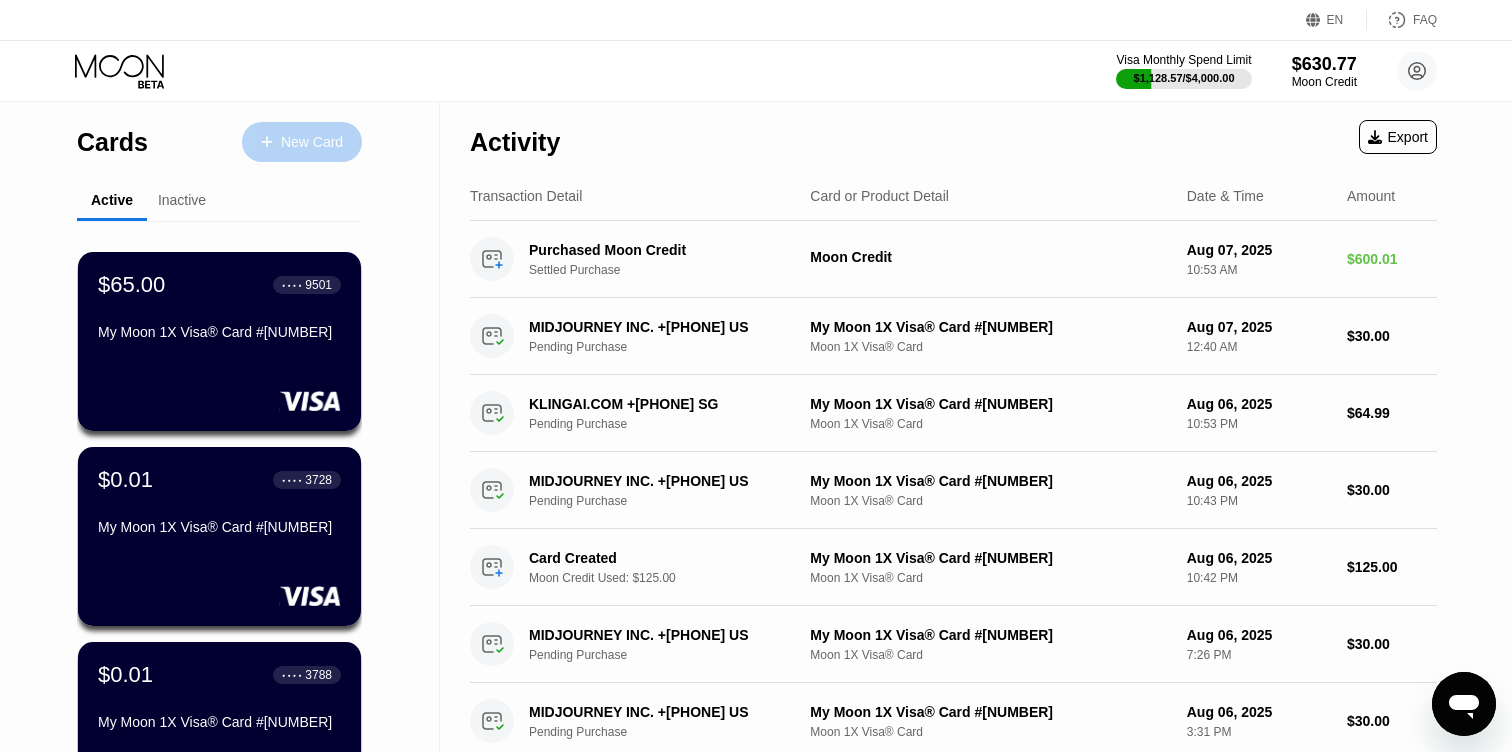 click on "New Card" at bounding box center [302, 142] 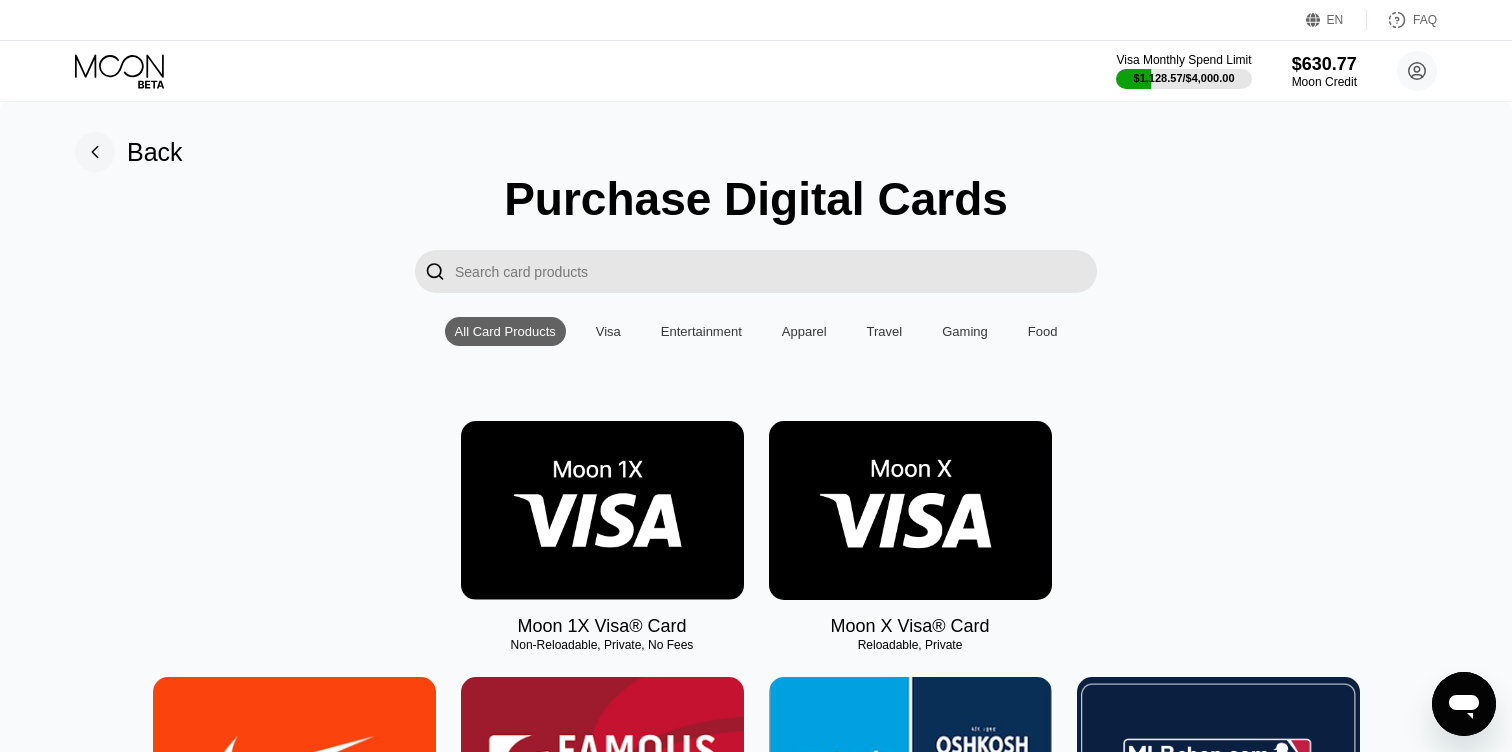 click at bounding box center [602, 510] 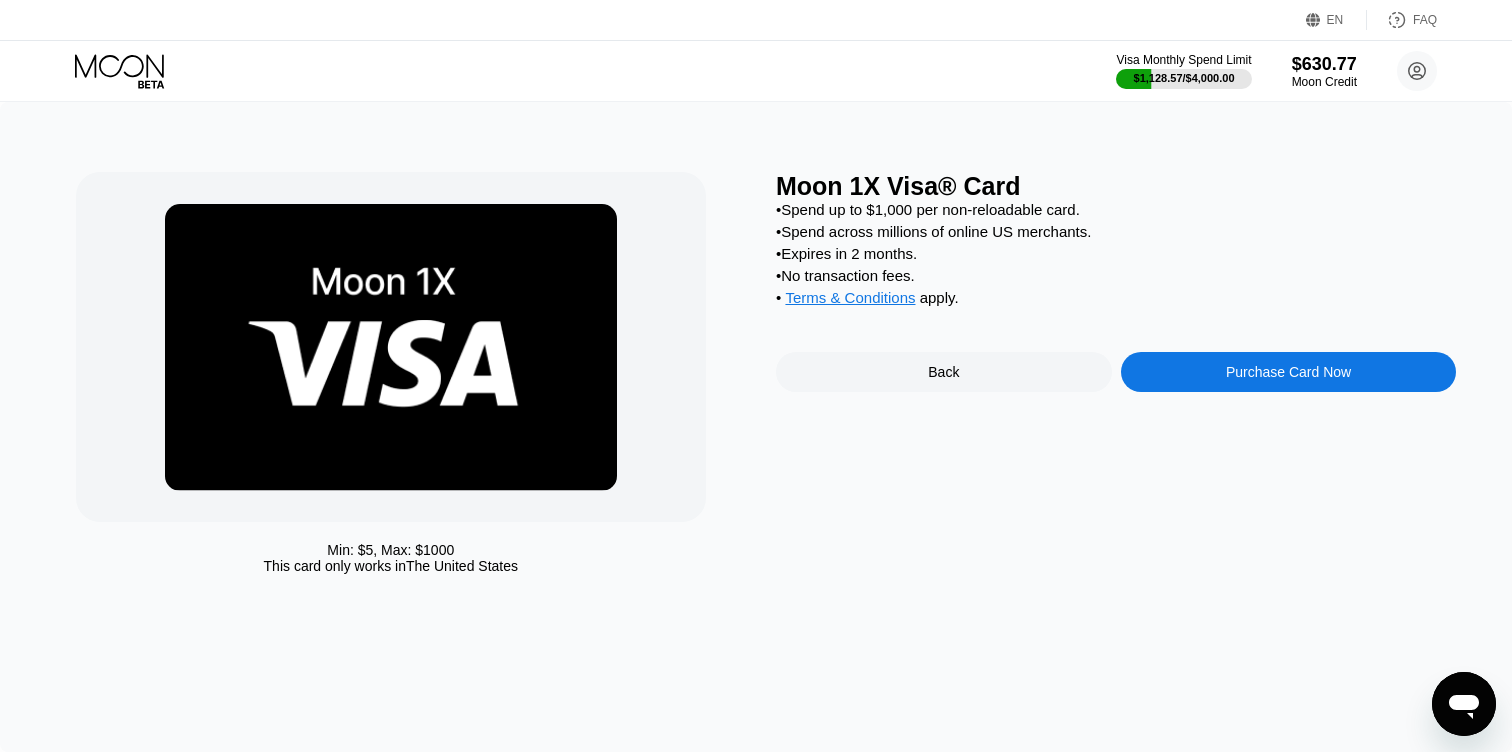 click on "Purchase Card Now" at bounding box center [1289, 372] 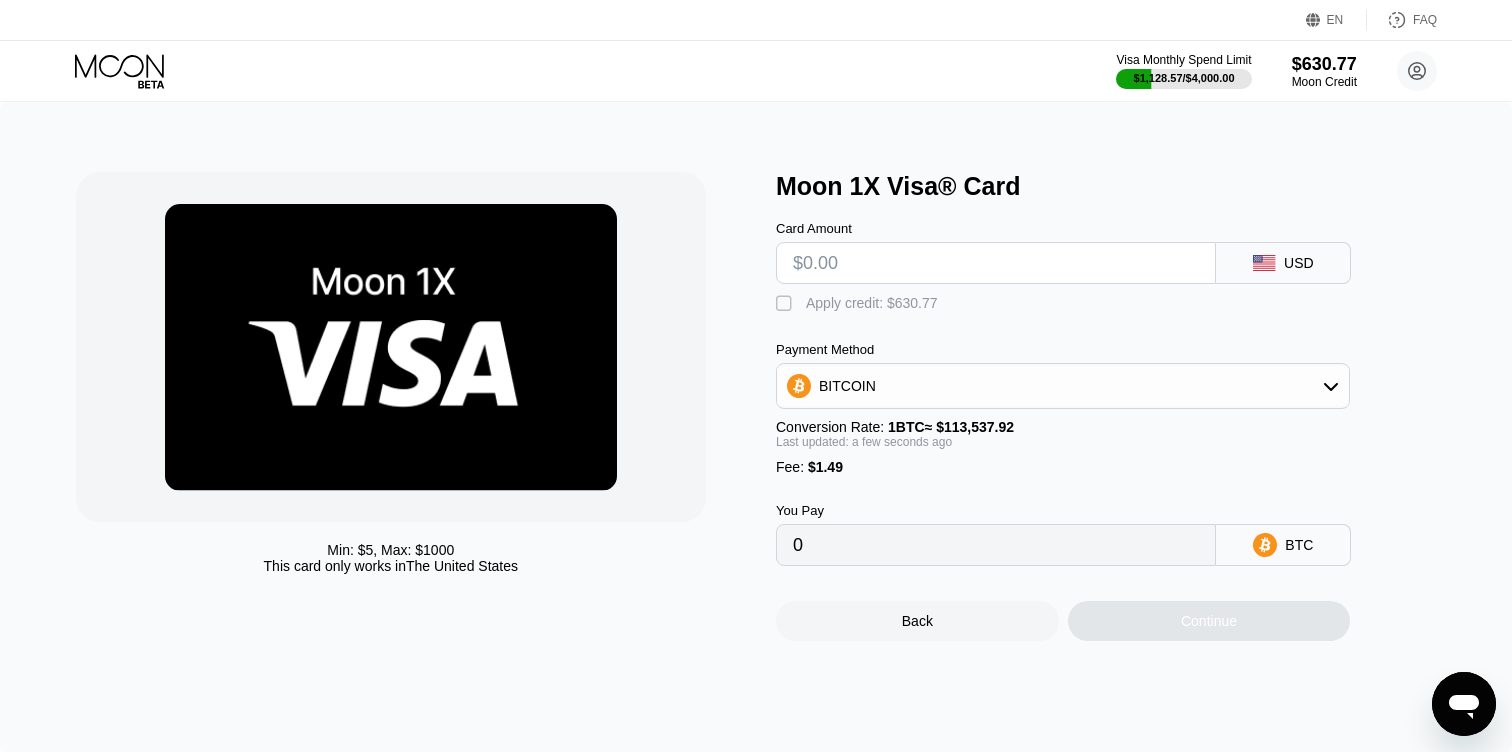 click at bounding box center [996, 263] 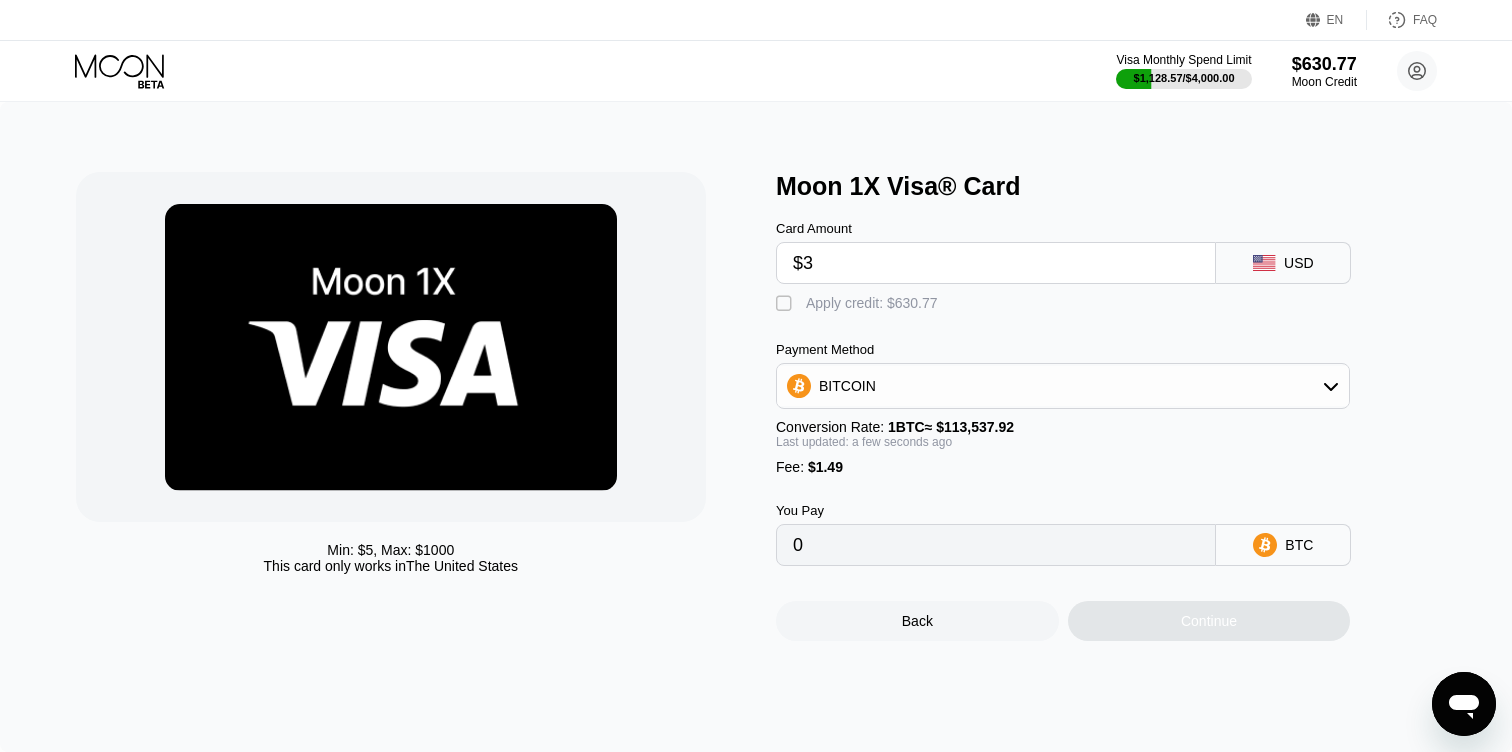 type on "$30" 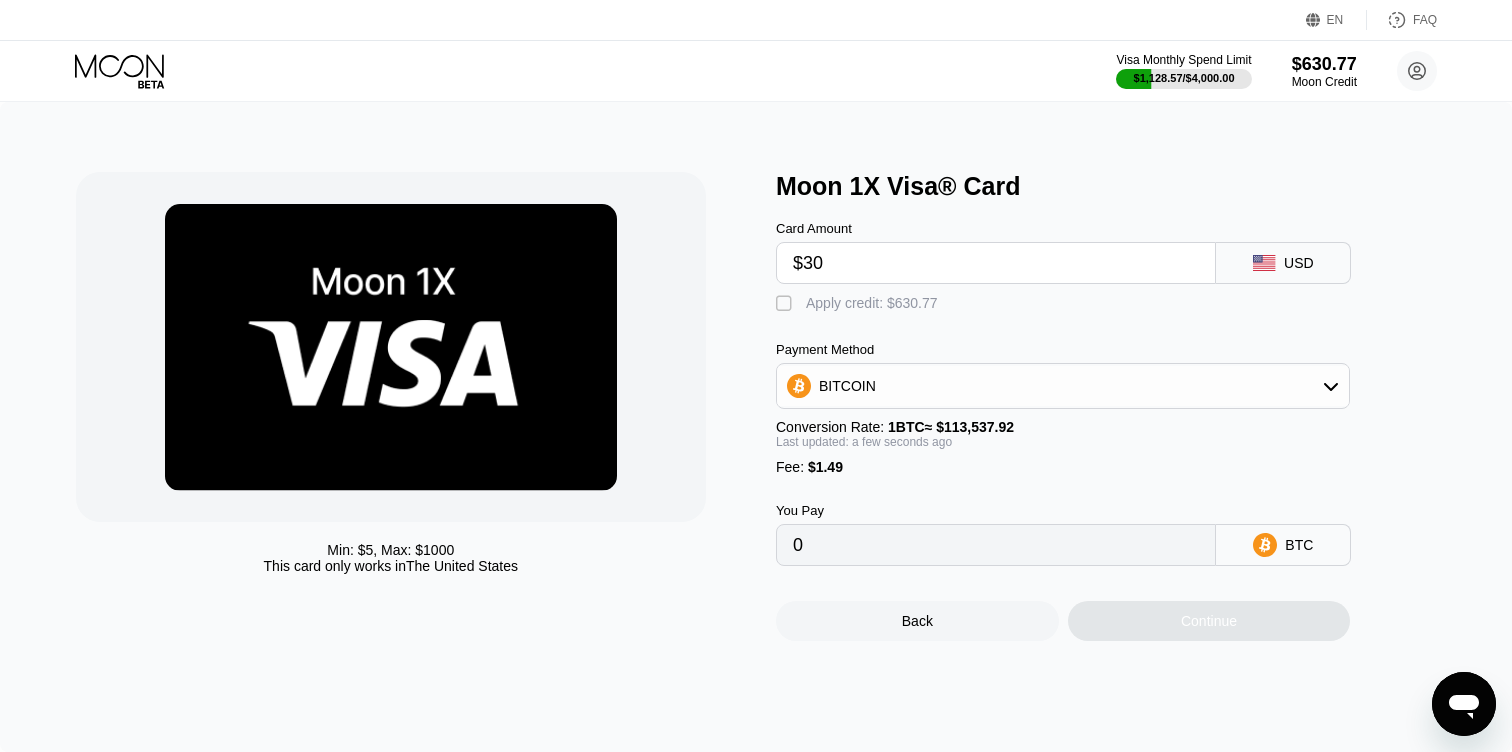 type on "0.00027736" 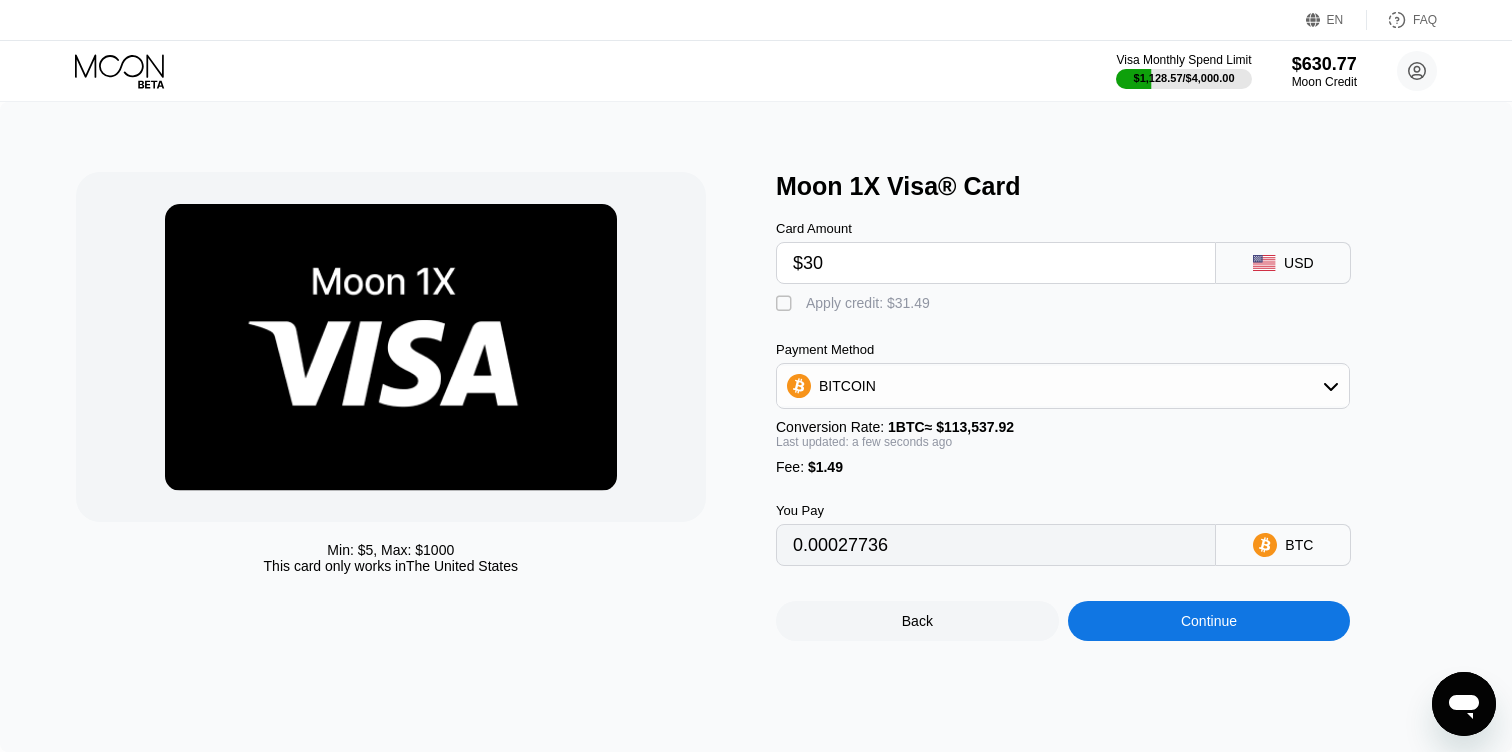 type on "$30" 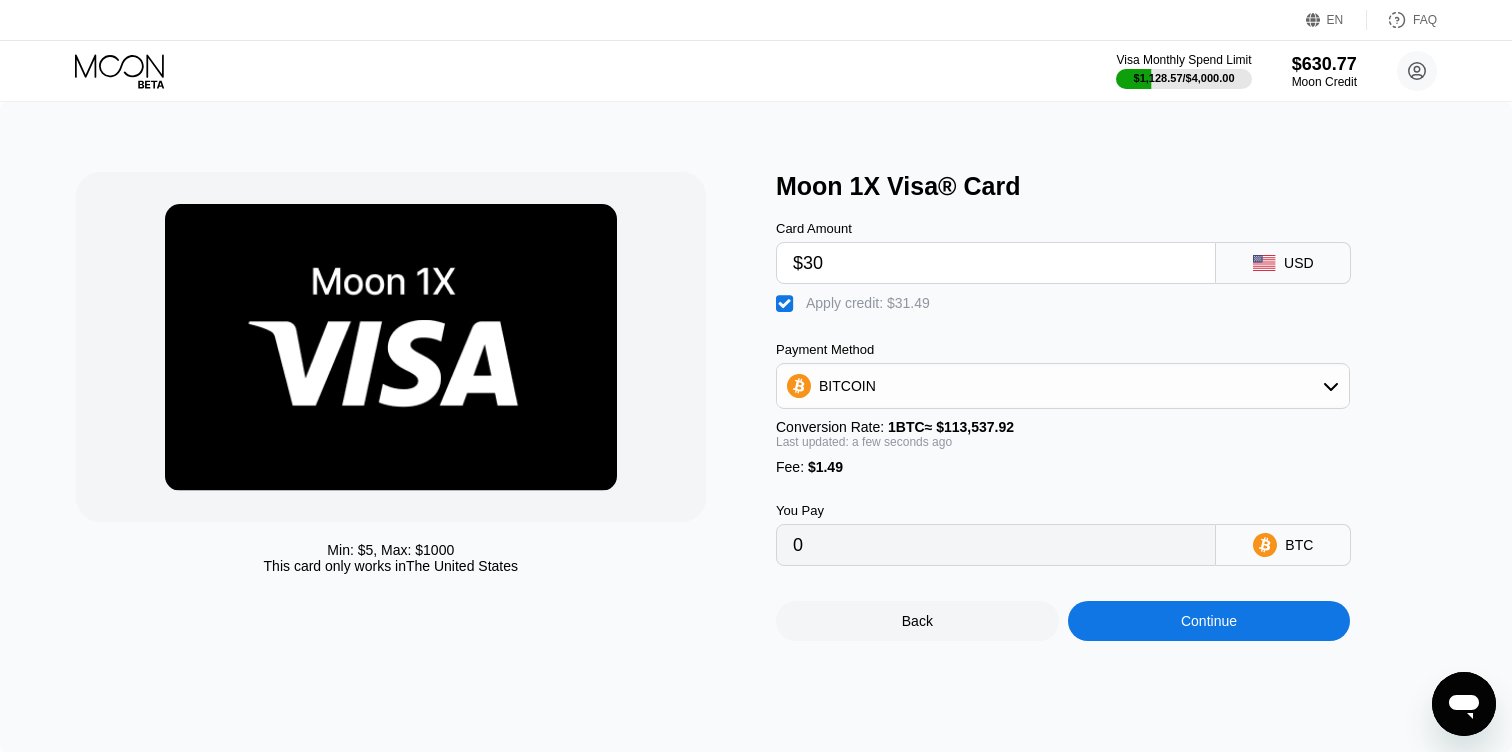 click on "Continue" at bounding box center [1209, 621] 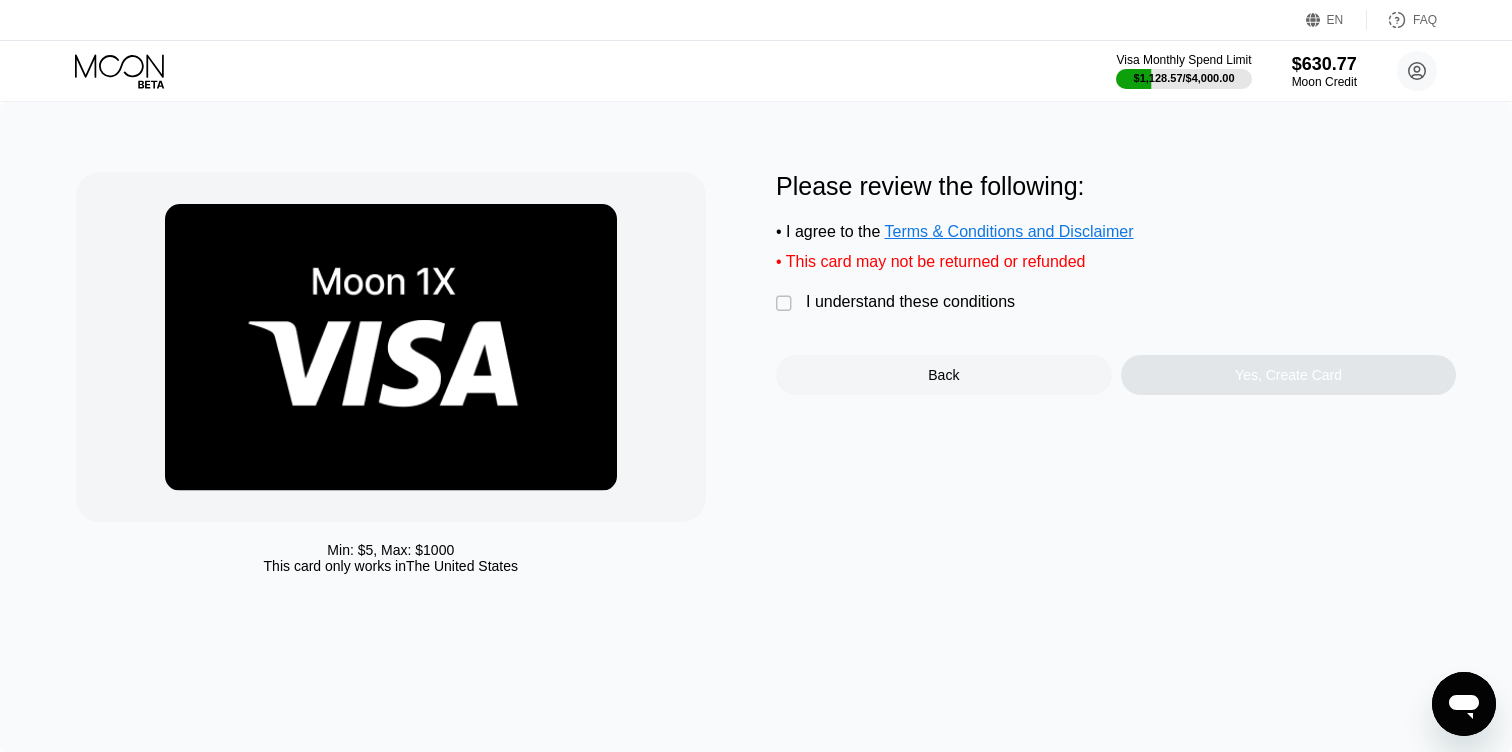 click on "I understand these conditions" at bounding box center (910, 302) 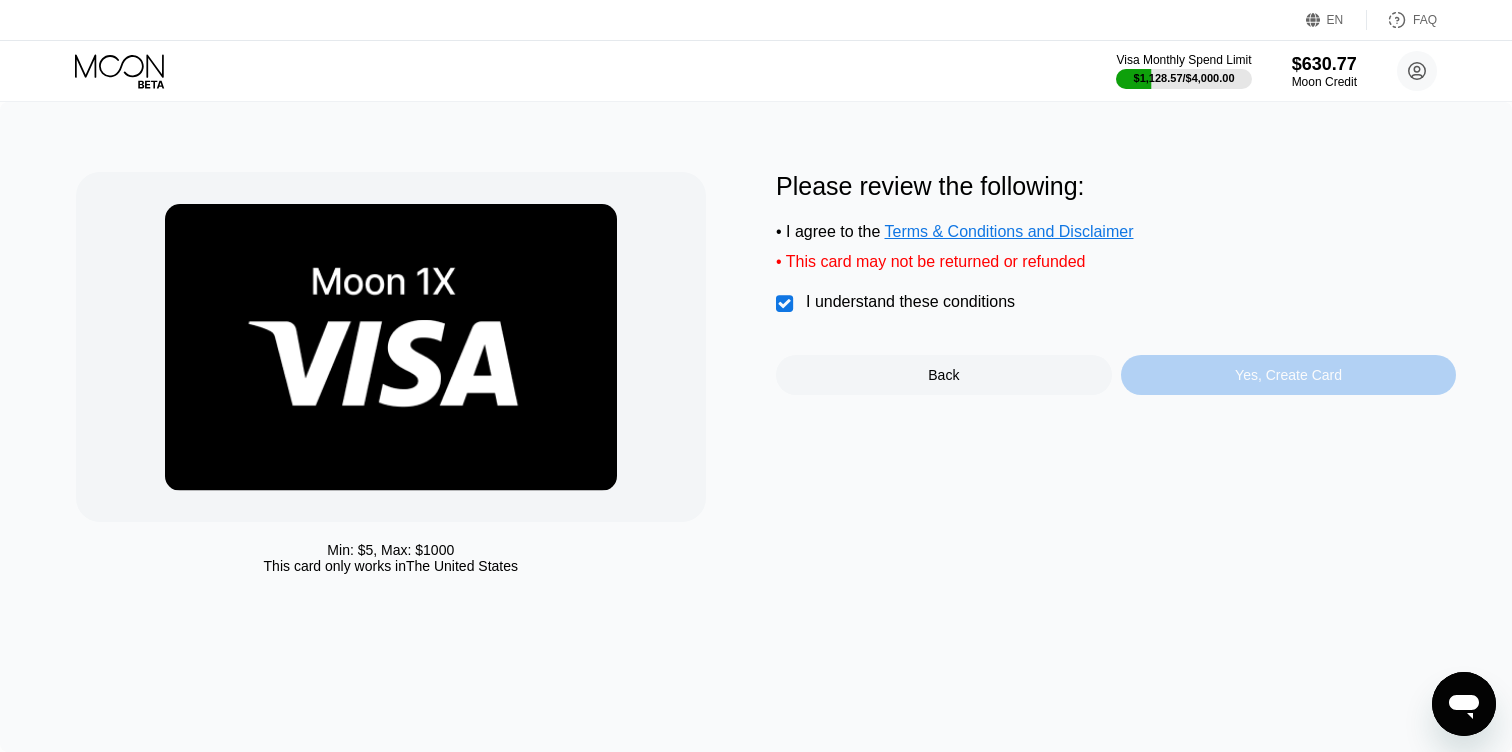 click on "Yes, Create Card" at bounding box center (1289, 375) 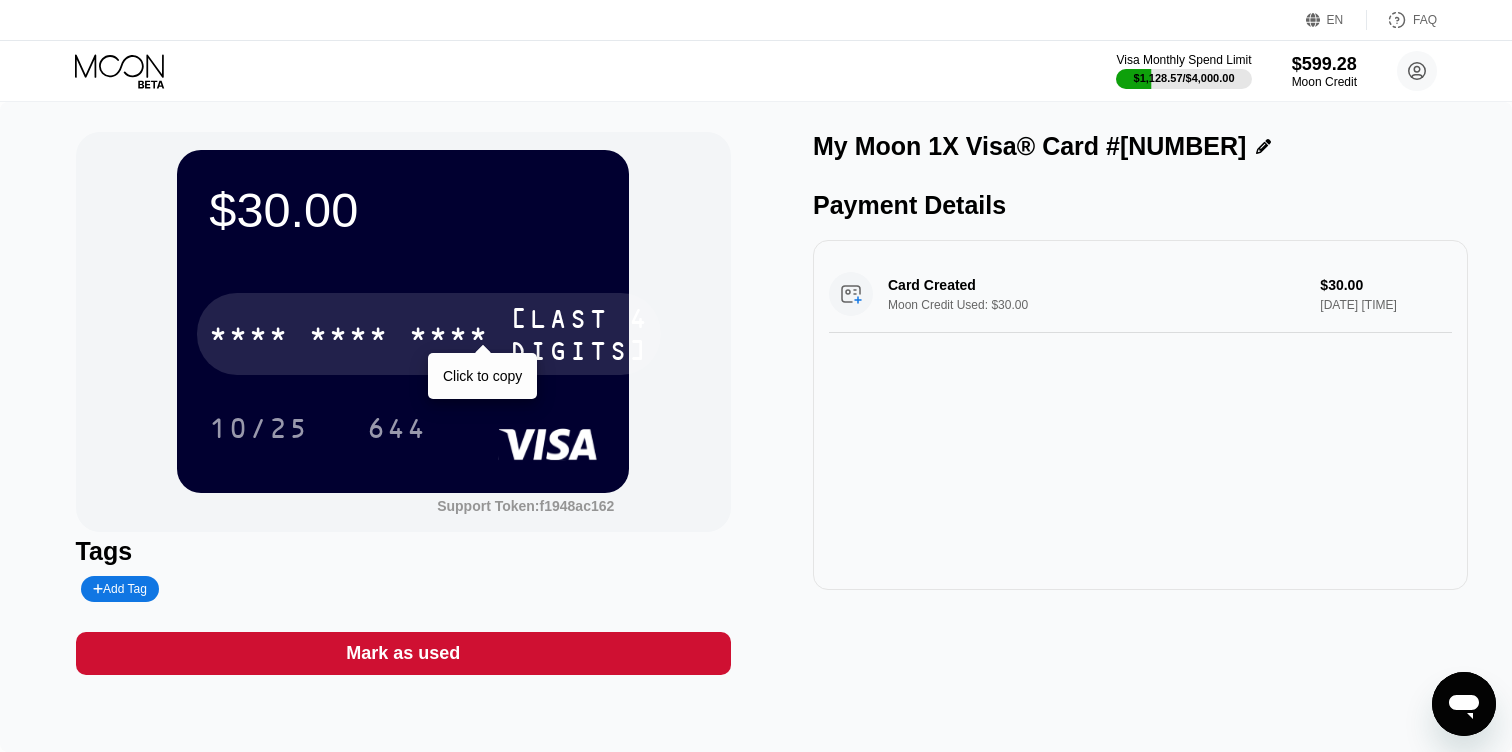 click on "[LAST 4 DIGITS]" at bounding box center (579, 337) 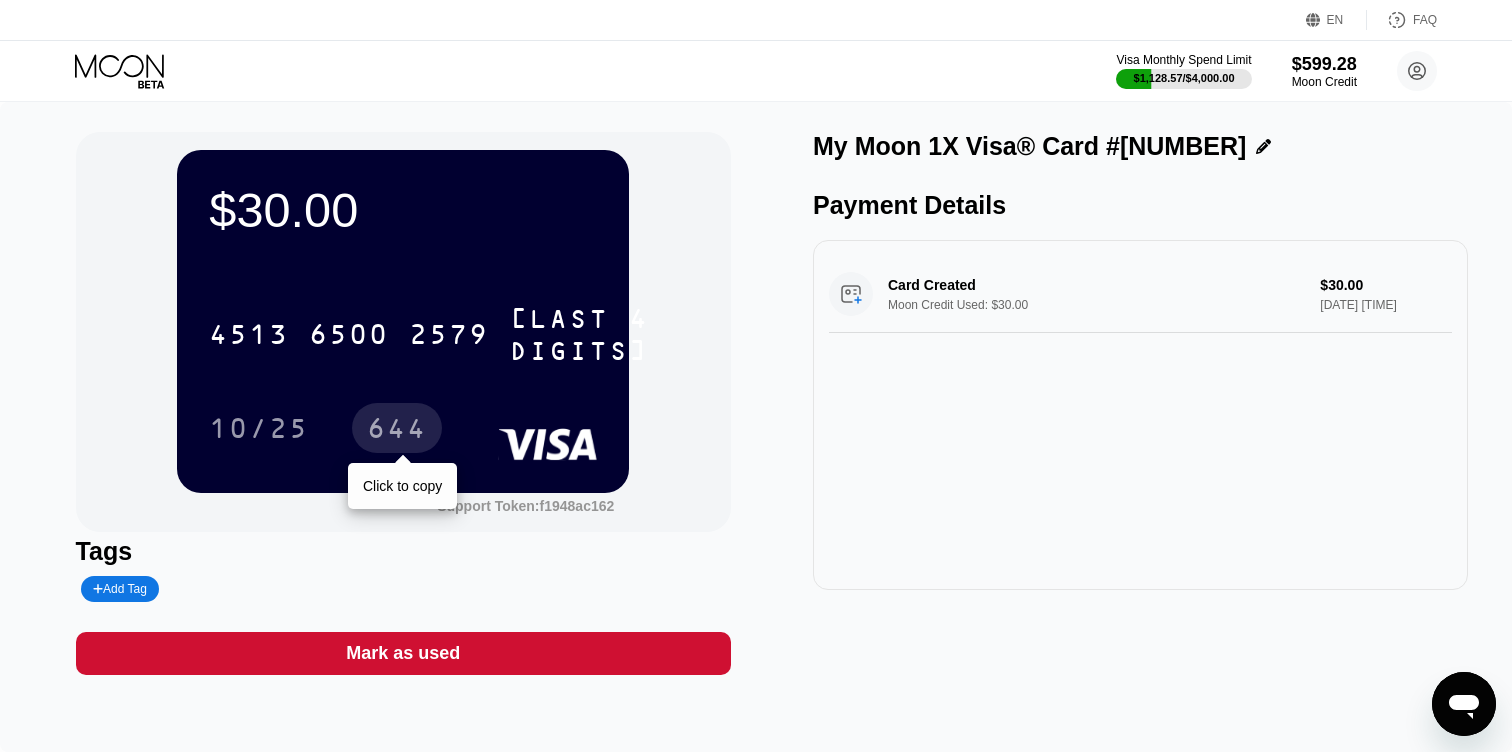 click on "644" at bounding box center [397, 431] 